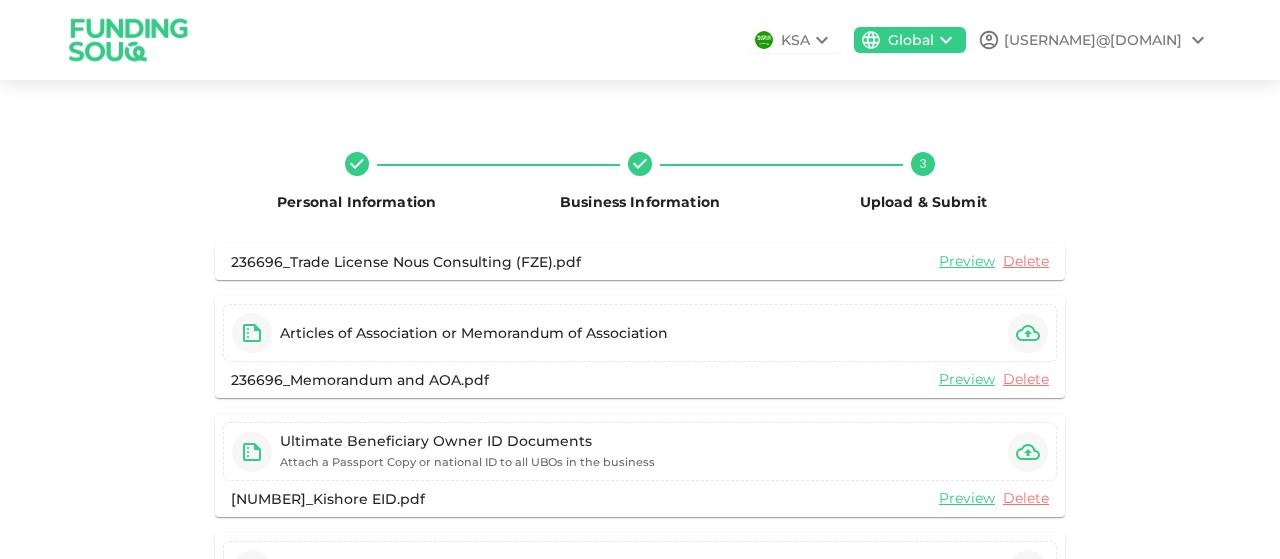 scroll, scrollTop: 0, scrollLeft: 0, axis: both 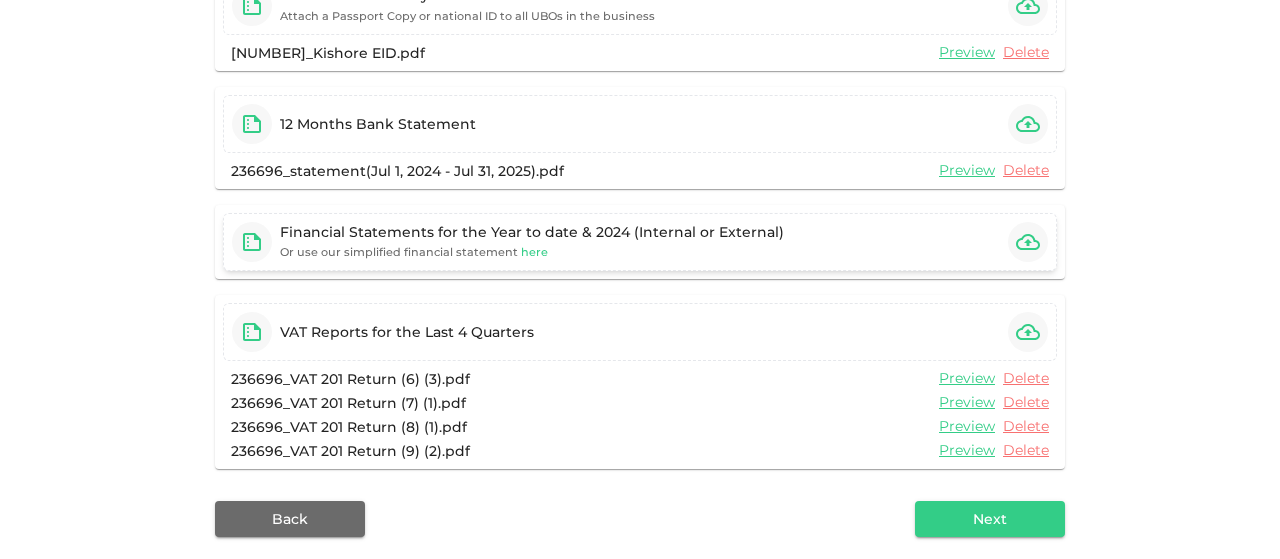 click on "here" at bounding box center (534, 252) 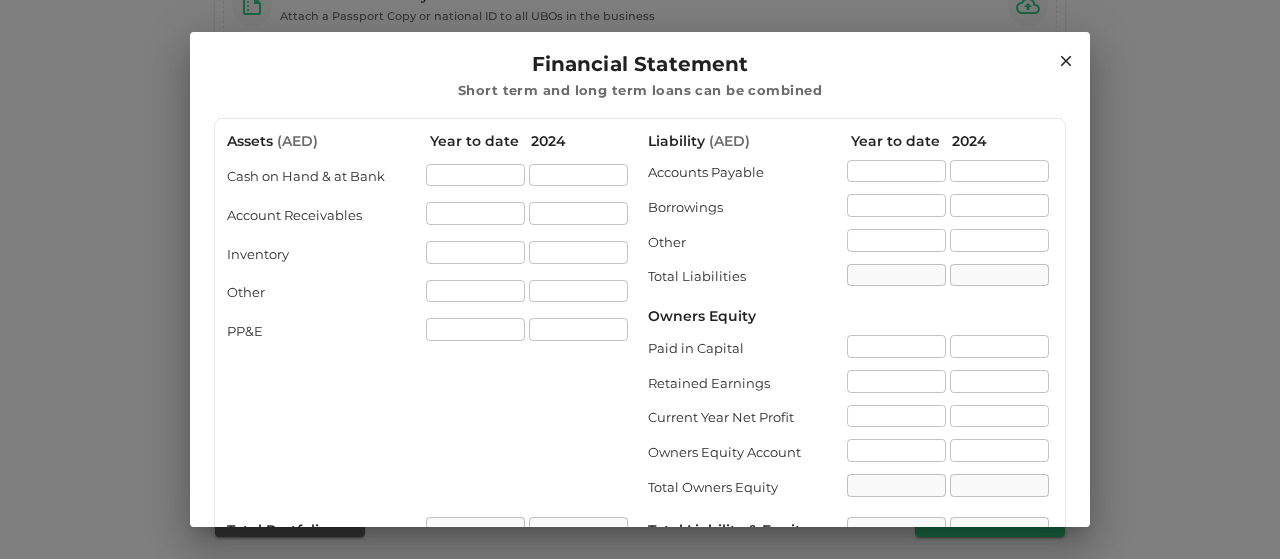 click 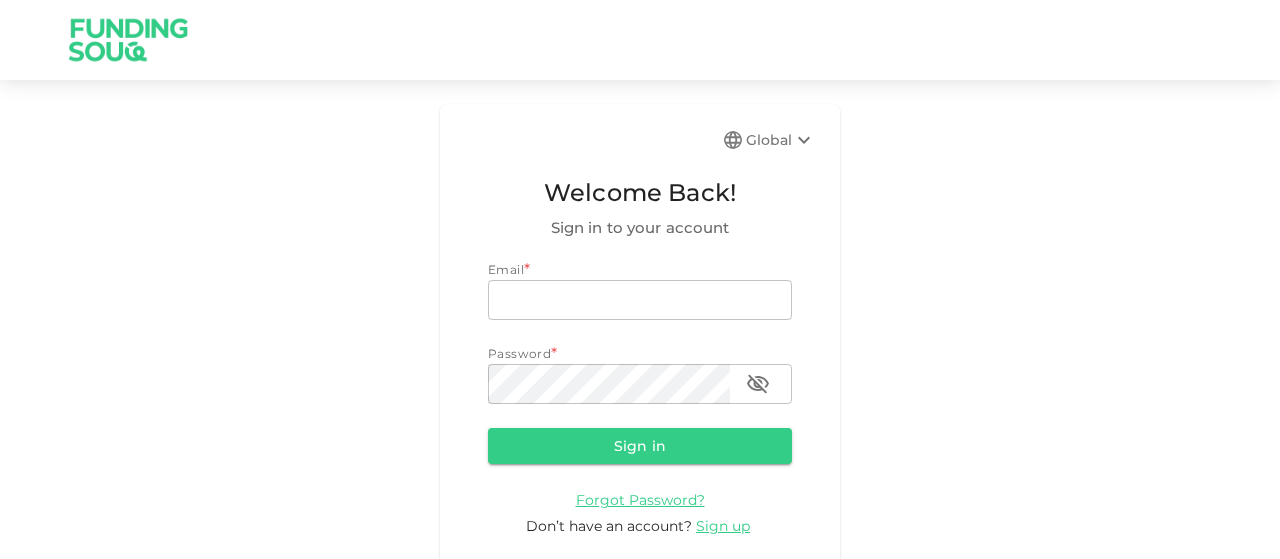 scroll, scrollTop: 0, scrollLeft: 0, axis: both 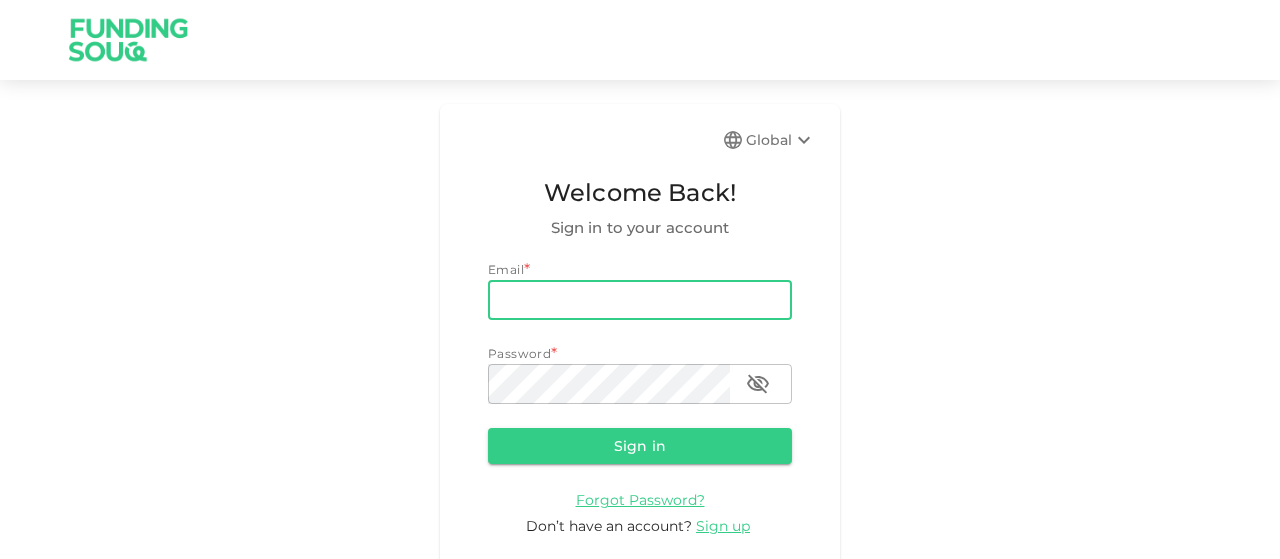 click on "email" at bounding box center (640, 300) 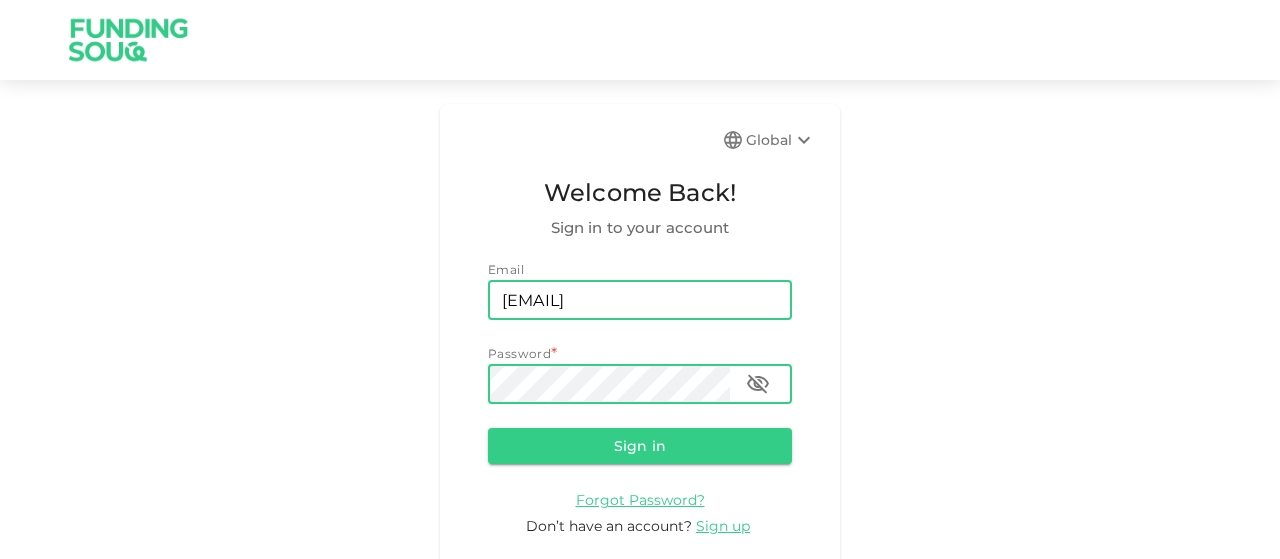 scroll, scrollTop: 0, scrollLeft: 0, axis: both 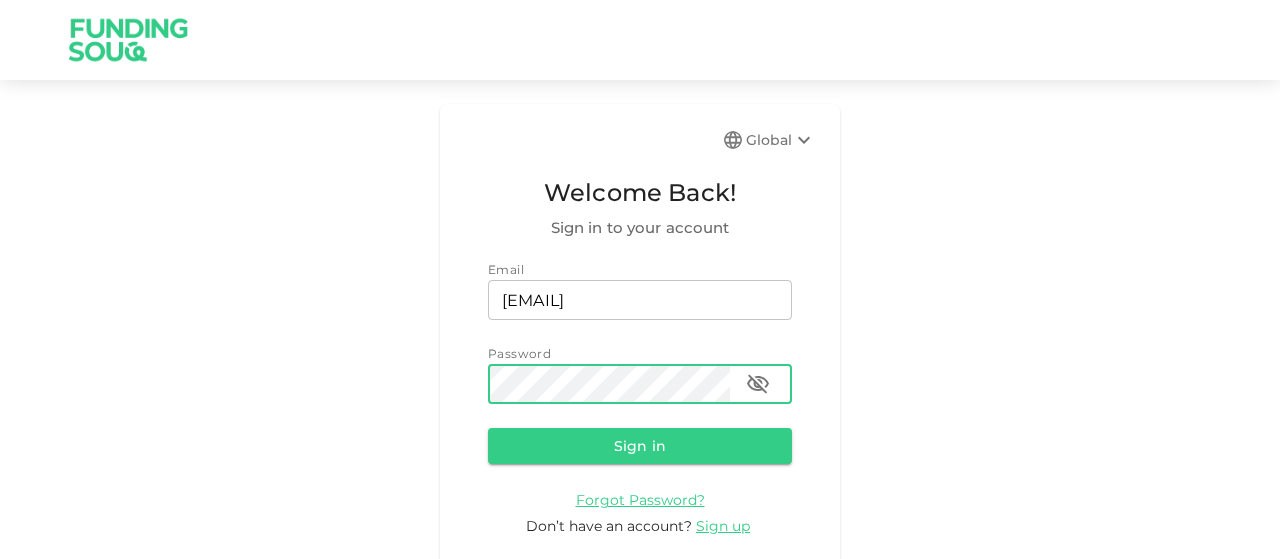 click 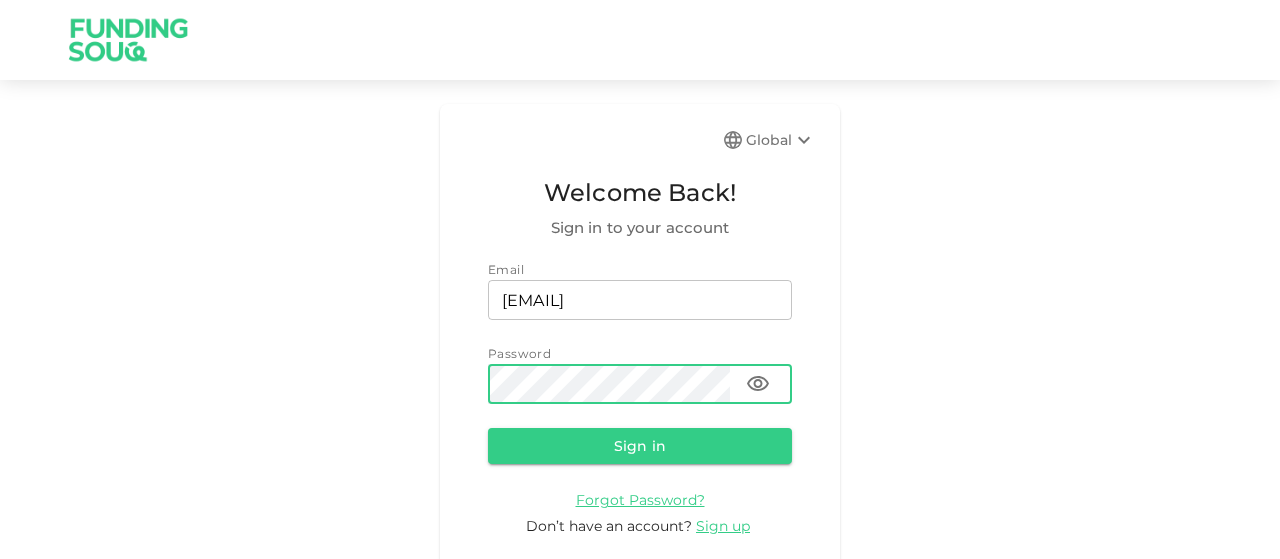 type 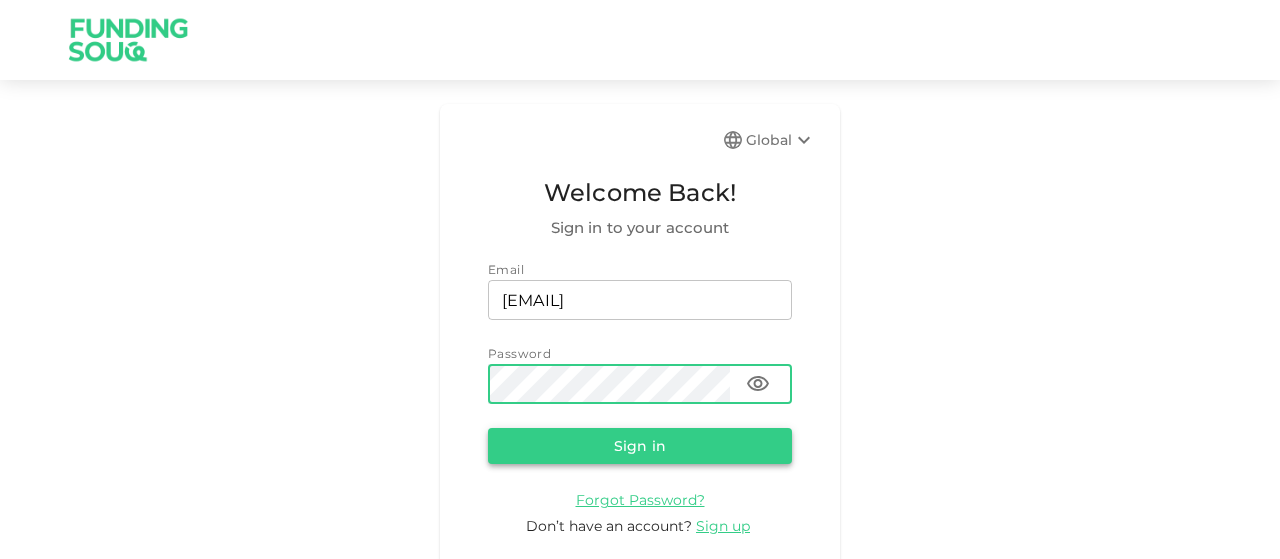 click on "Sign in" at bounding box center (640, 446) 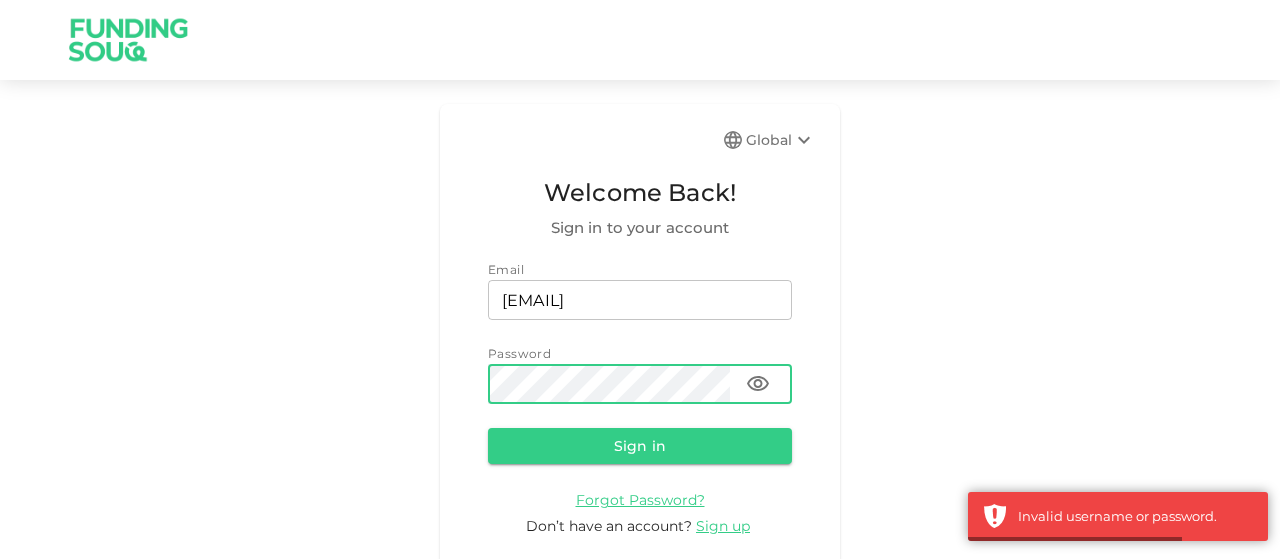 click on "Global   Welcome Back!   Sign in to your account   Email email [EMAIL] email   Password password password Sign in Forgot Password? Don’t have an account? Sign up" at bounding box center (640, 344) 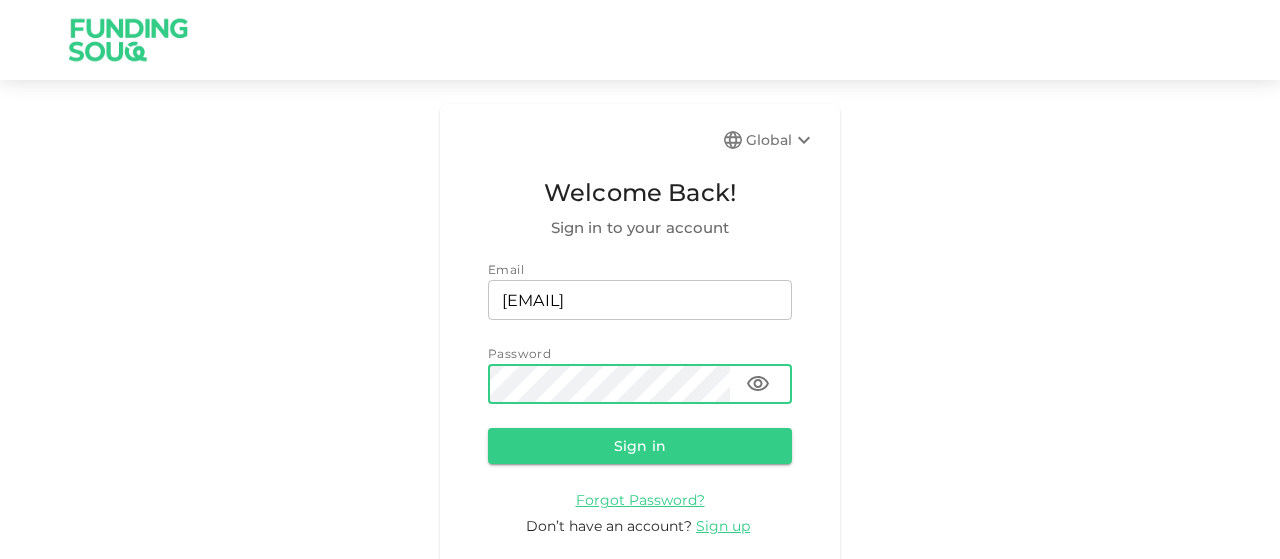 click on "Sign in" at bounding box center (640, 446) 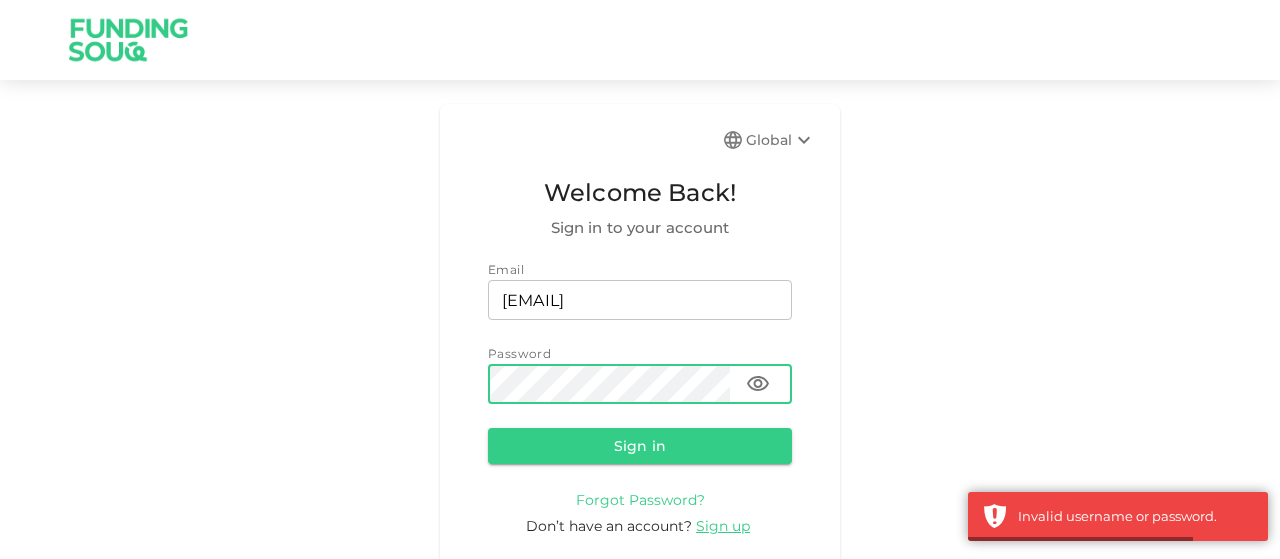 click on "Forgot Password?" at bounding box center (640, 500) 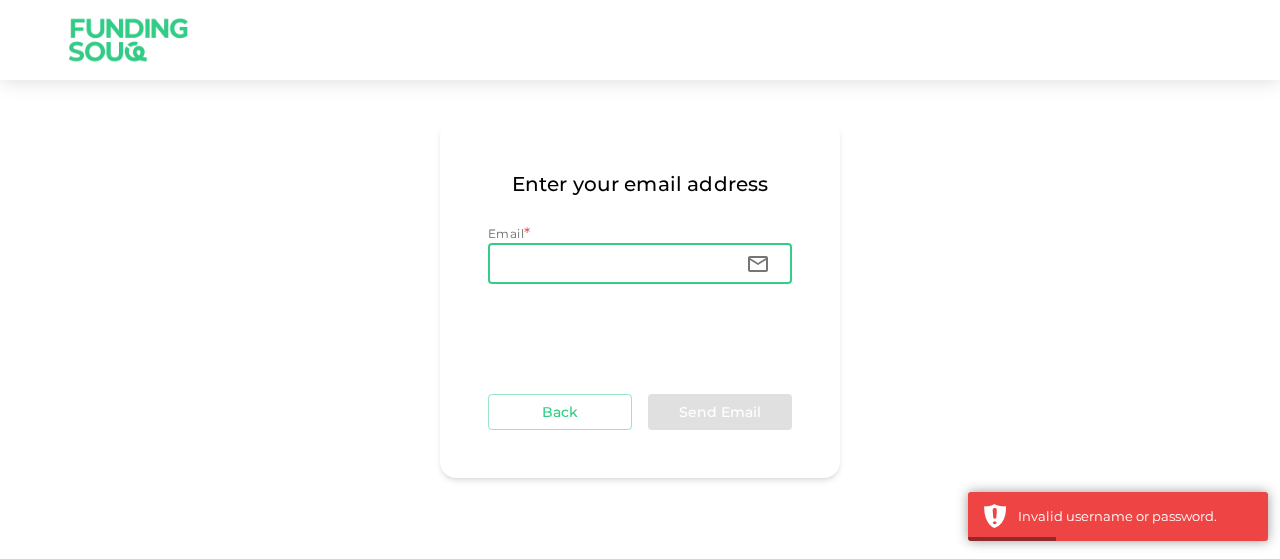 click on "Email" at bounding box center [609, 264] 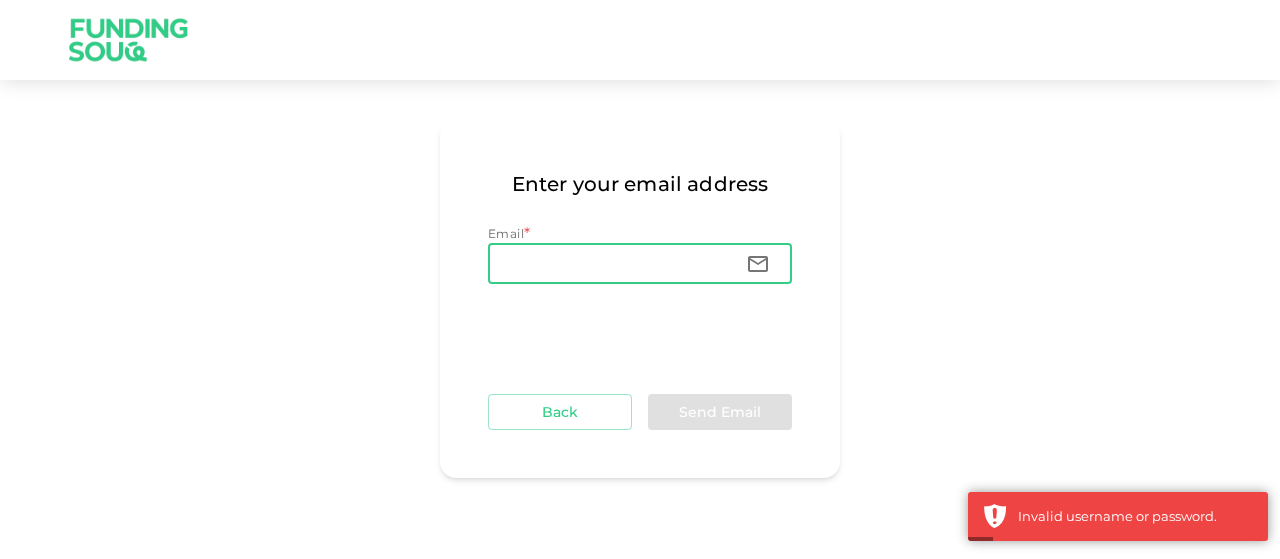 type on "[EMAIL]" 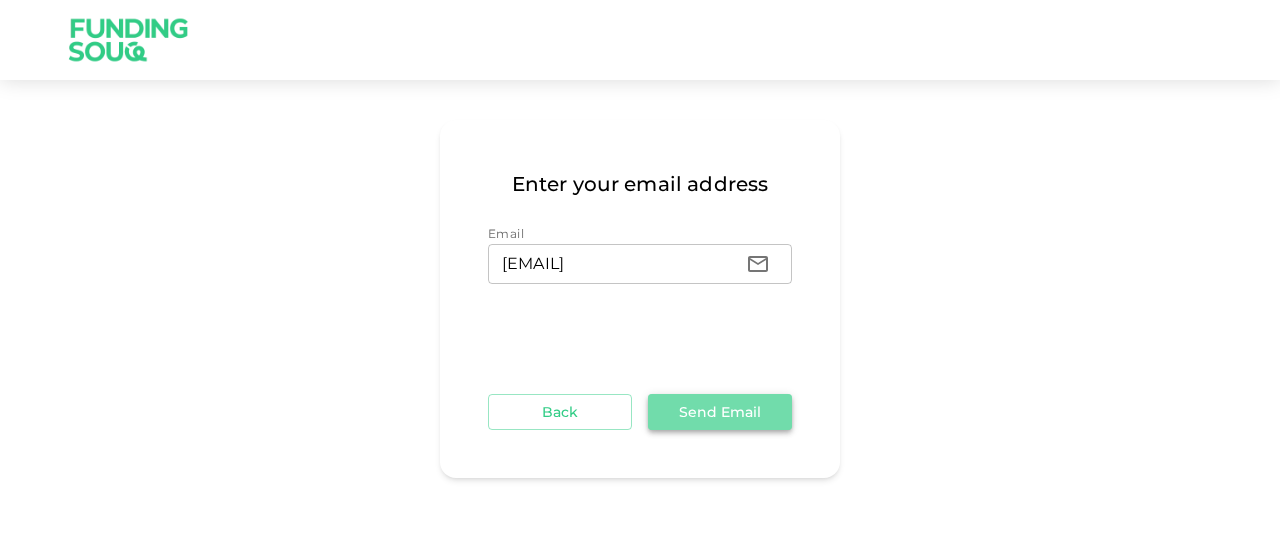 click on "Send Email" at bounding box center [720, 412] 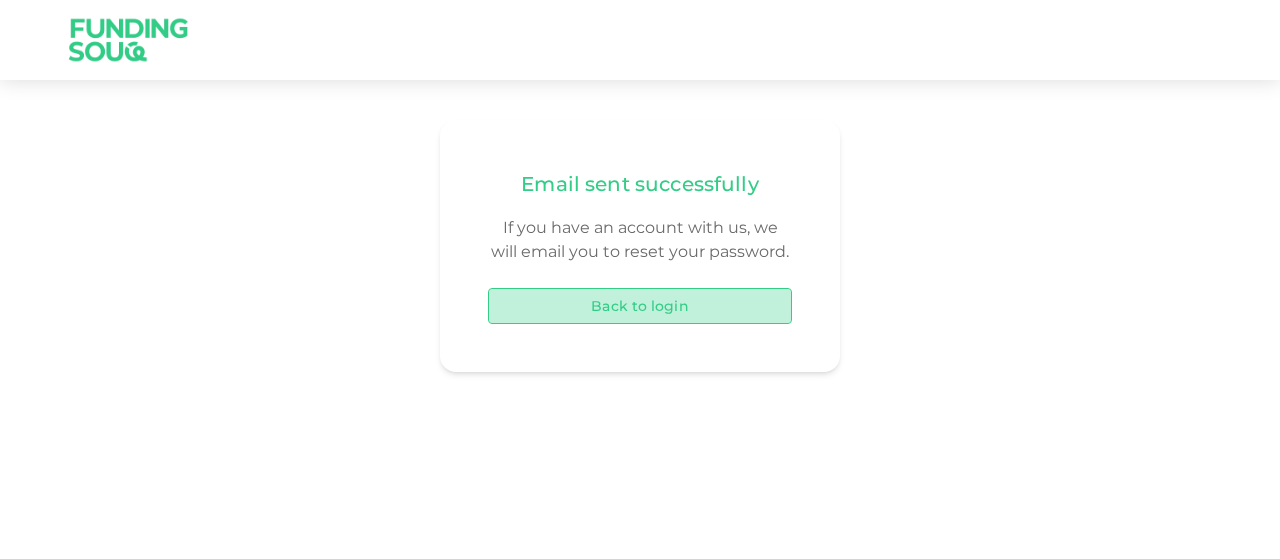 click on "Back to login" at bounding box center (640, 306) 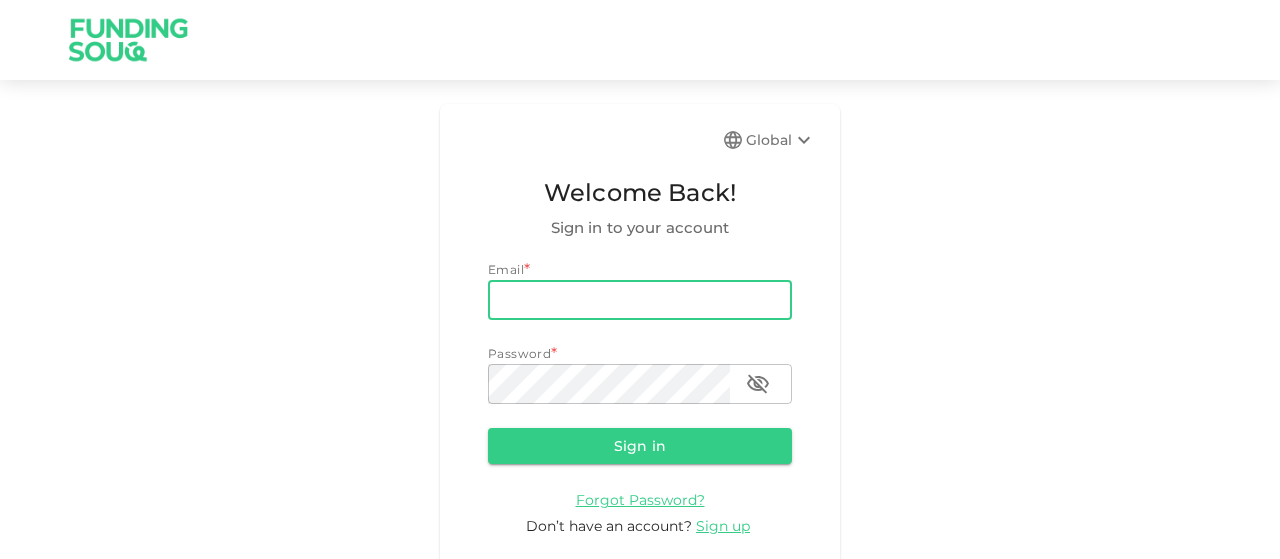 click on "email" at bounding box center (640, 300) 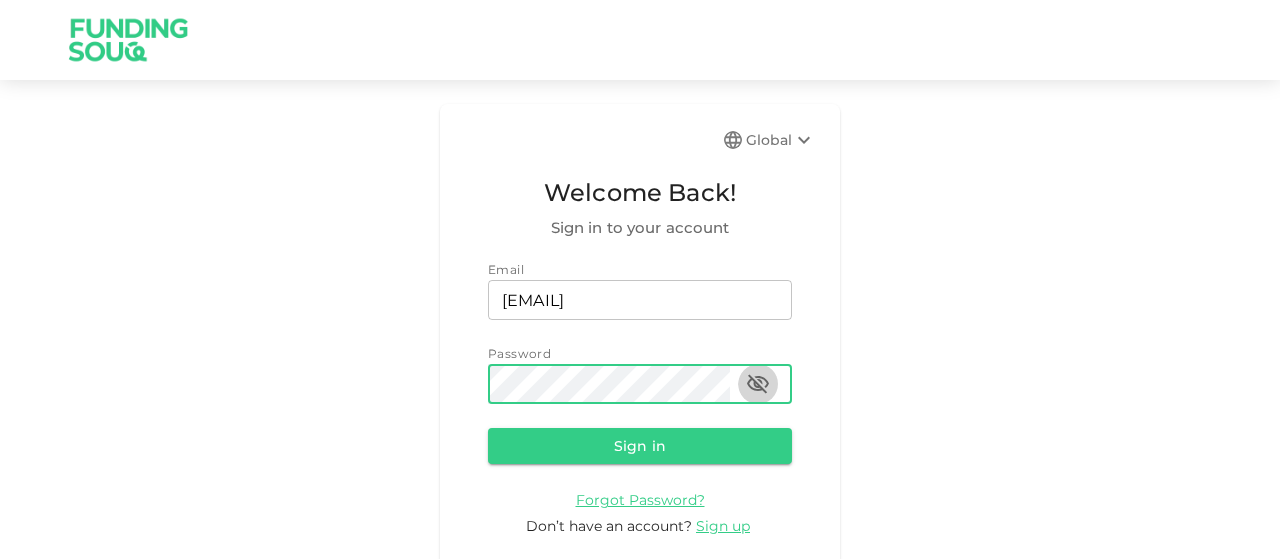 click 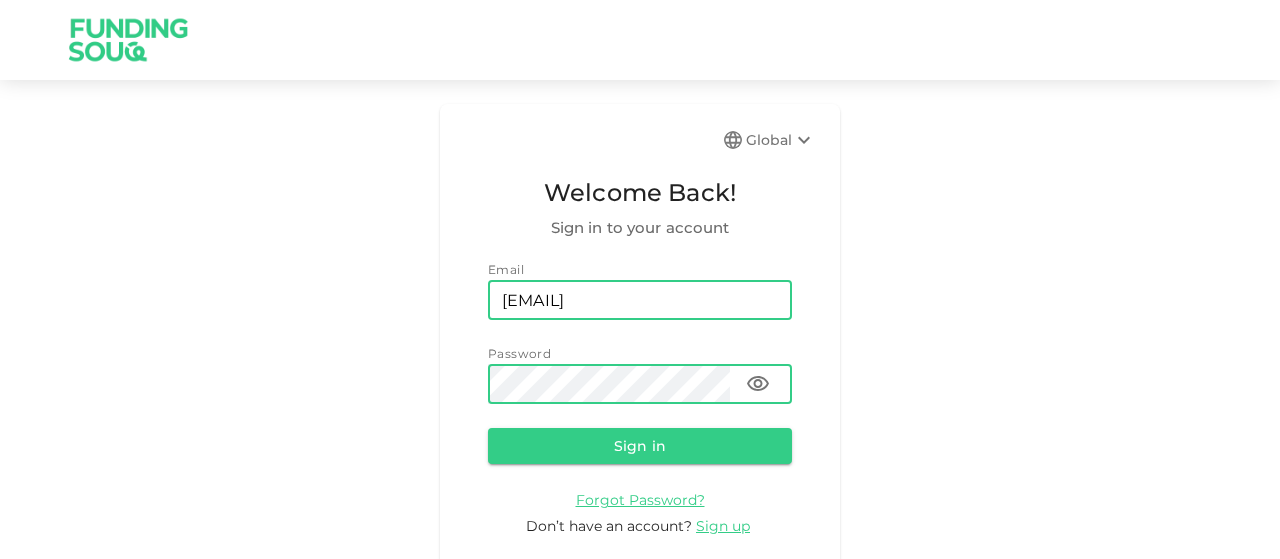 click on "[EMAIL]" at bounding box center [640, 300] 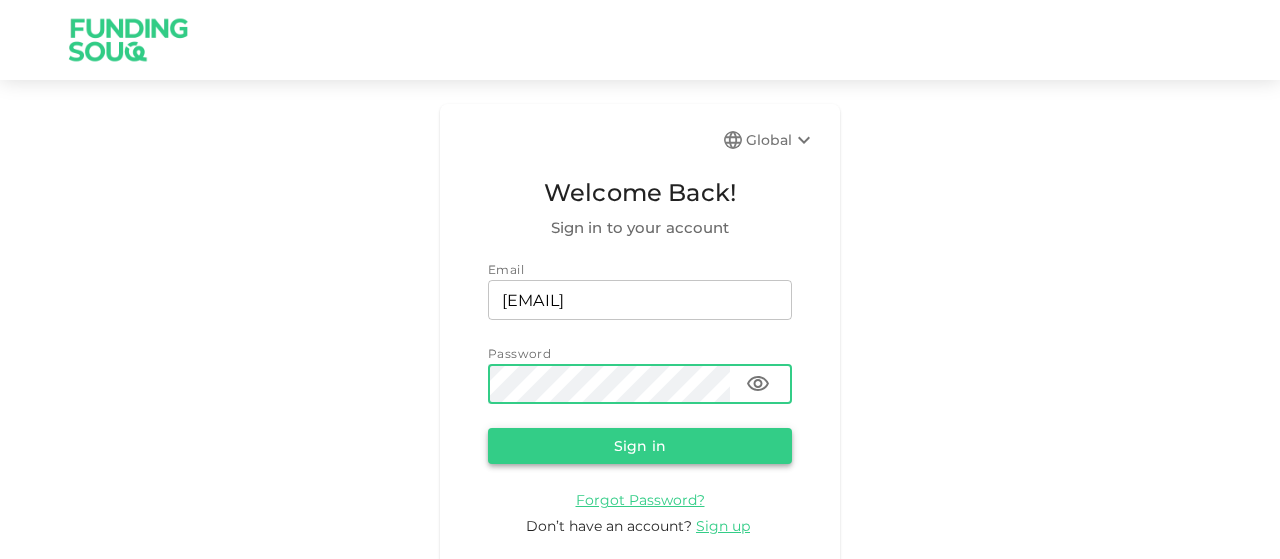 click on "Sign in" at bounding box center [640, 446] 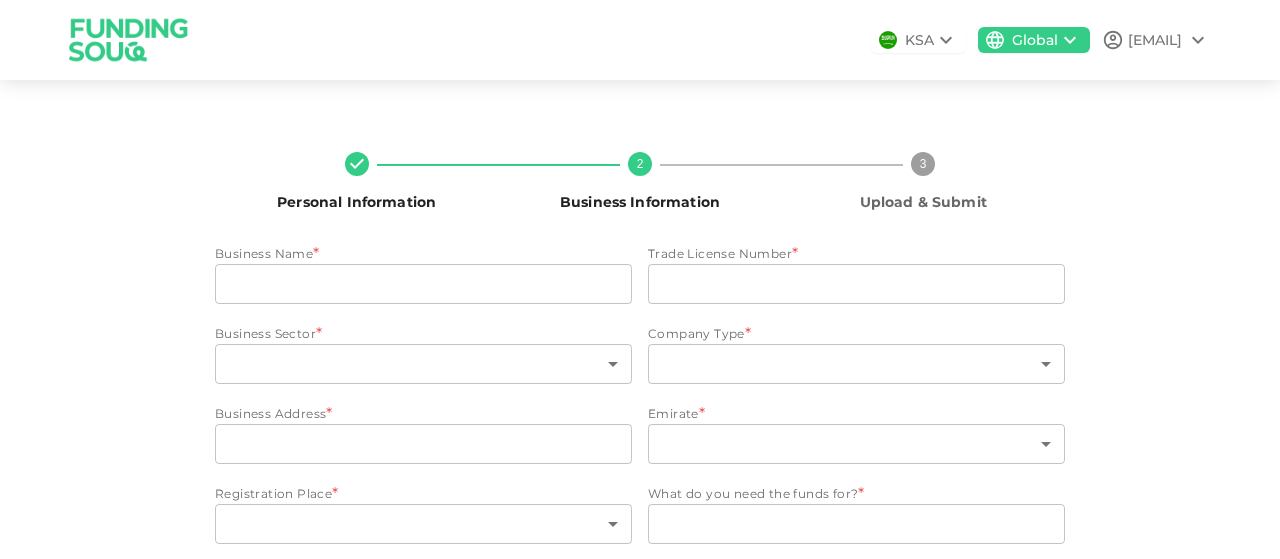 type on "Nous Consulting FZE" 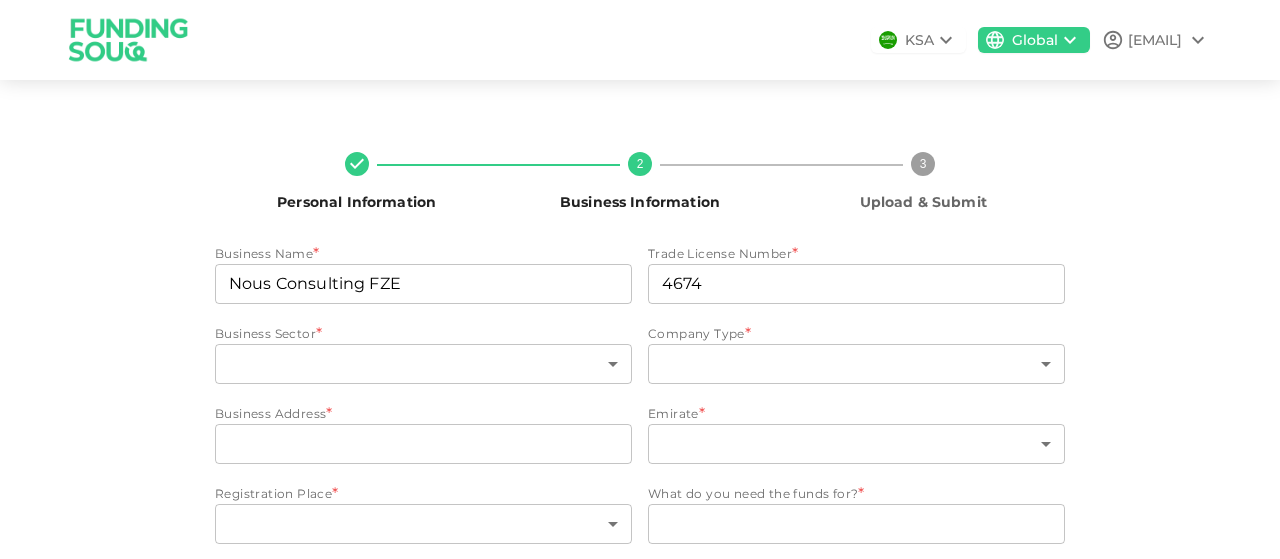 type on "2" 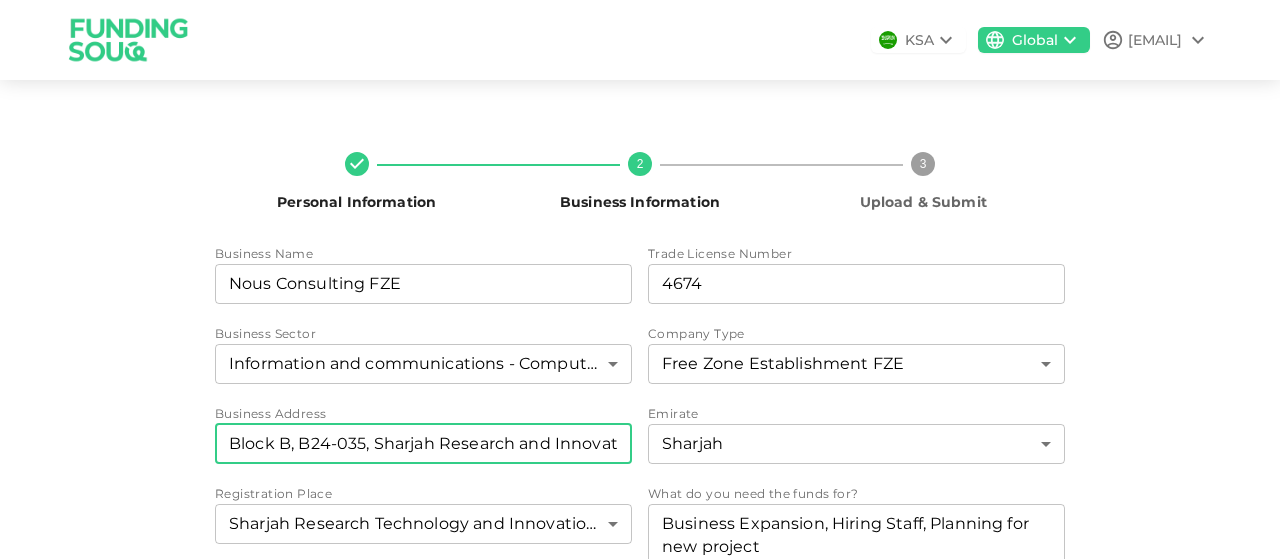 scroll, scrollTop: 95, scrollLeft: 0, axis: vertical 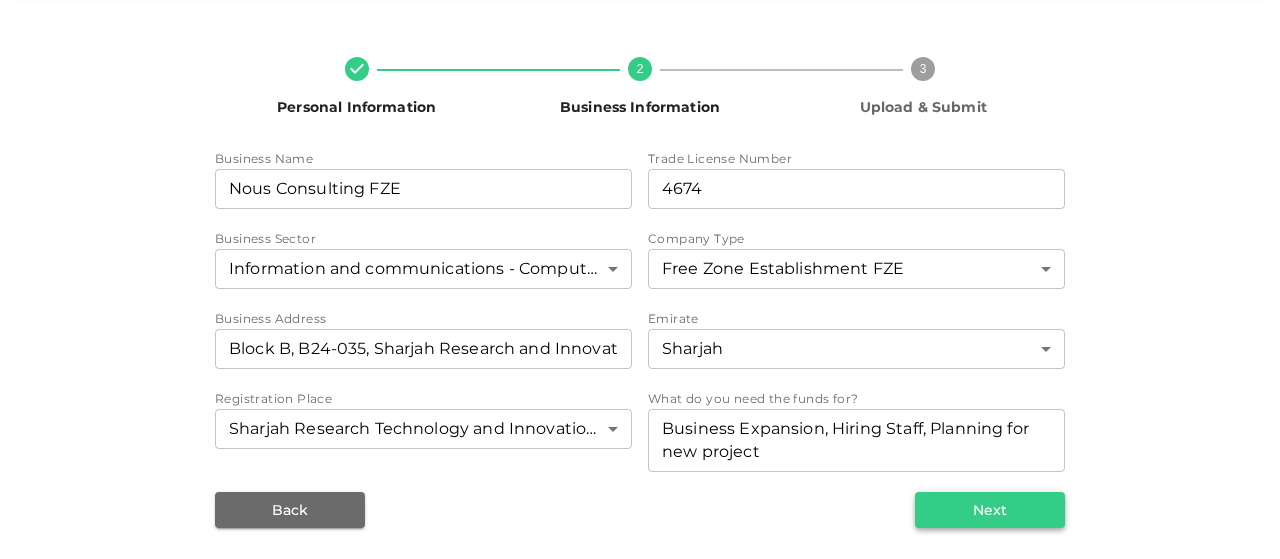 click on "Next" at bounding box center (990, 510) 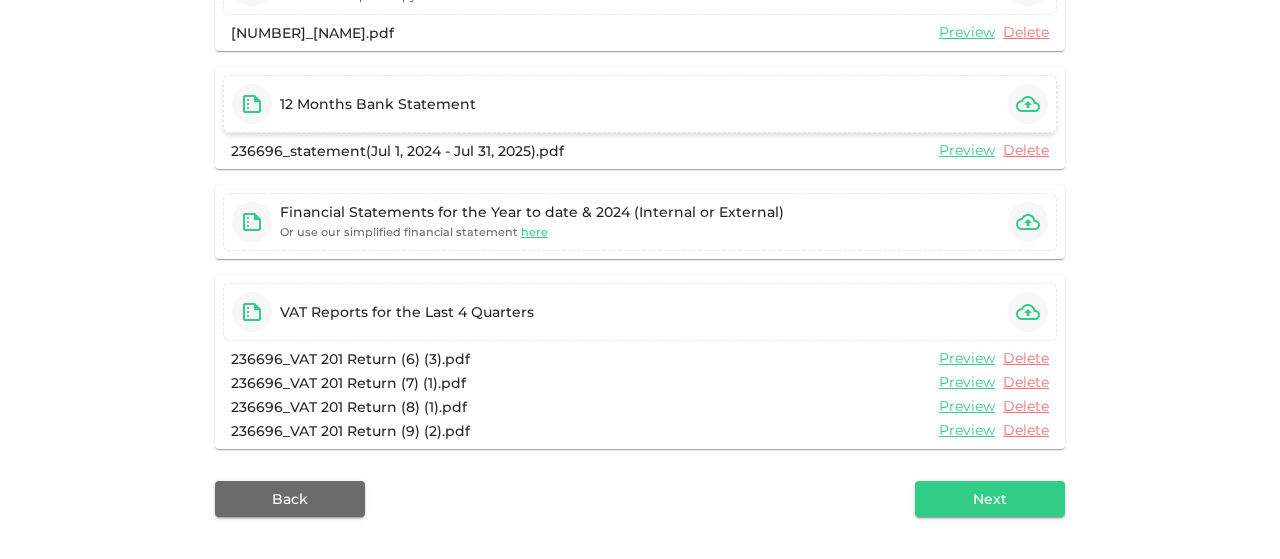 scroll, scrollTop: 532, scrollLeft: 0, axis: vertical 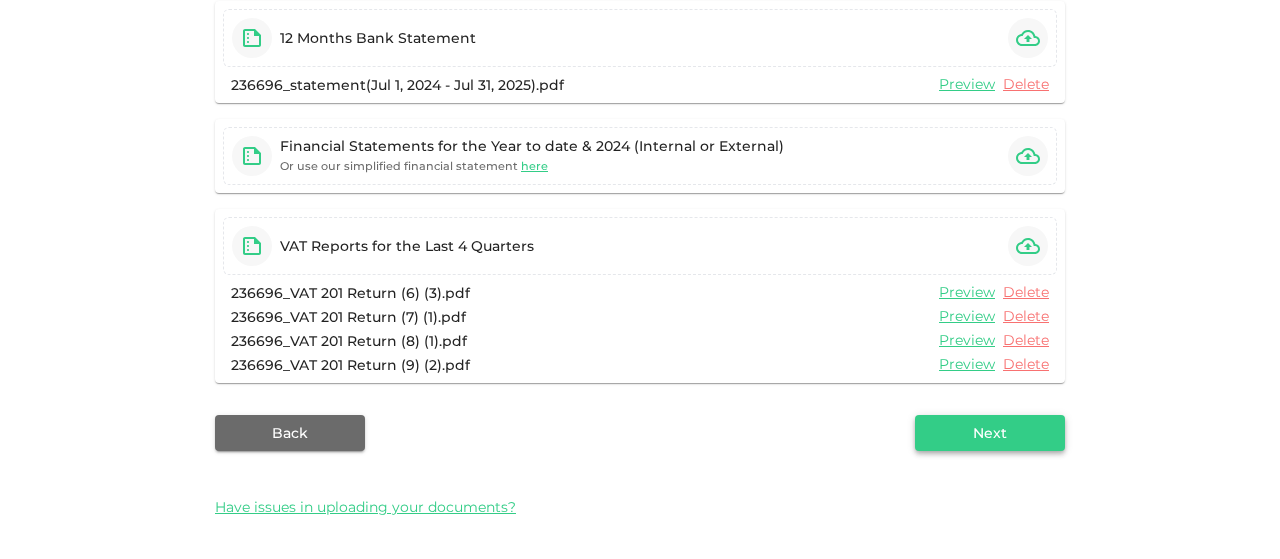 click on "Next" at bounding box center [990, 433] 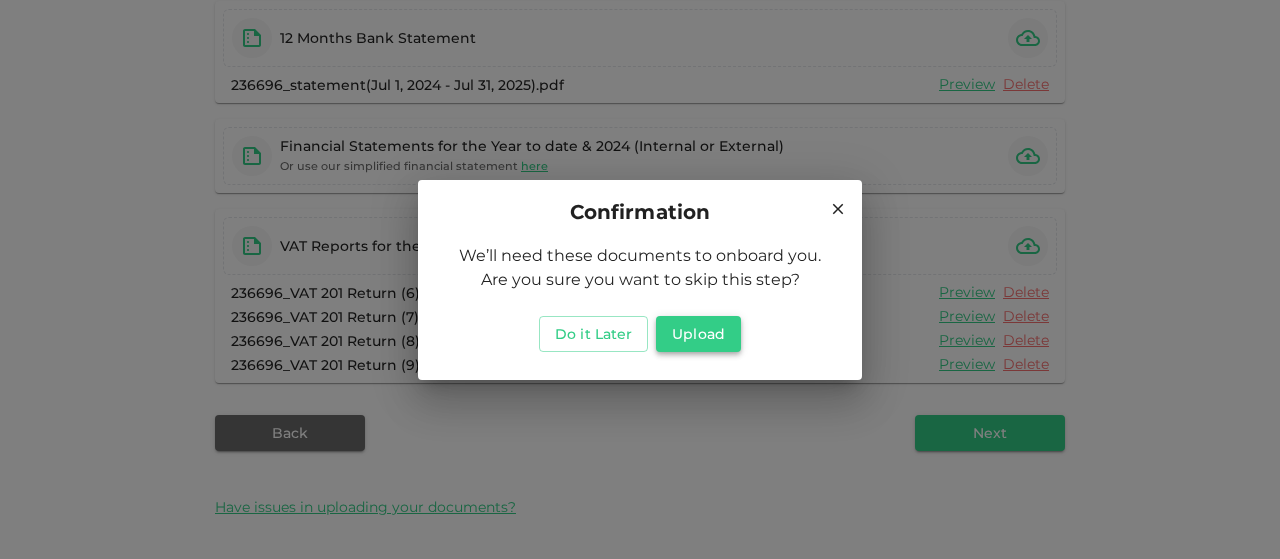 click on "Upload" at bounding box center [698, 334] 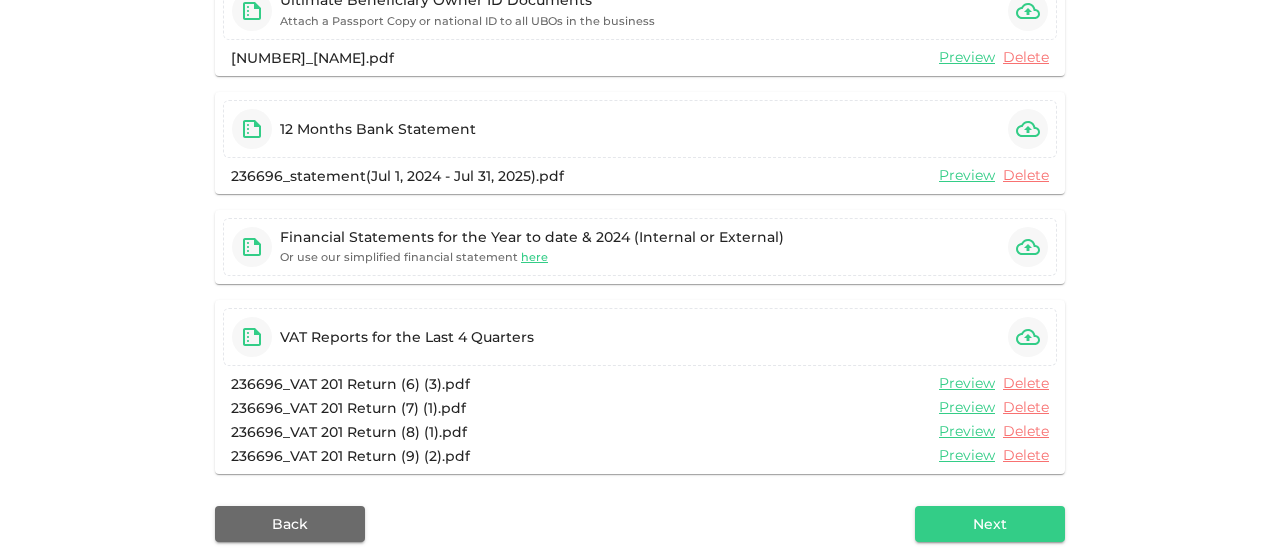 scroll, scrollTop: 532, scrollLeft: 0, axis: vertical 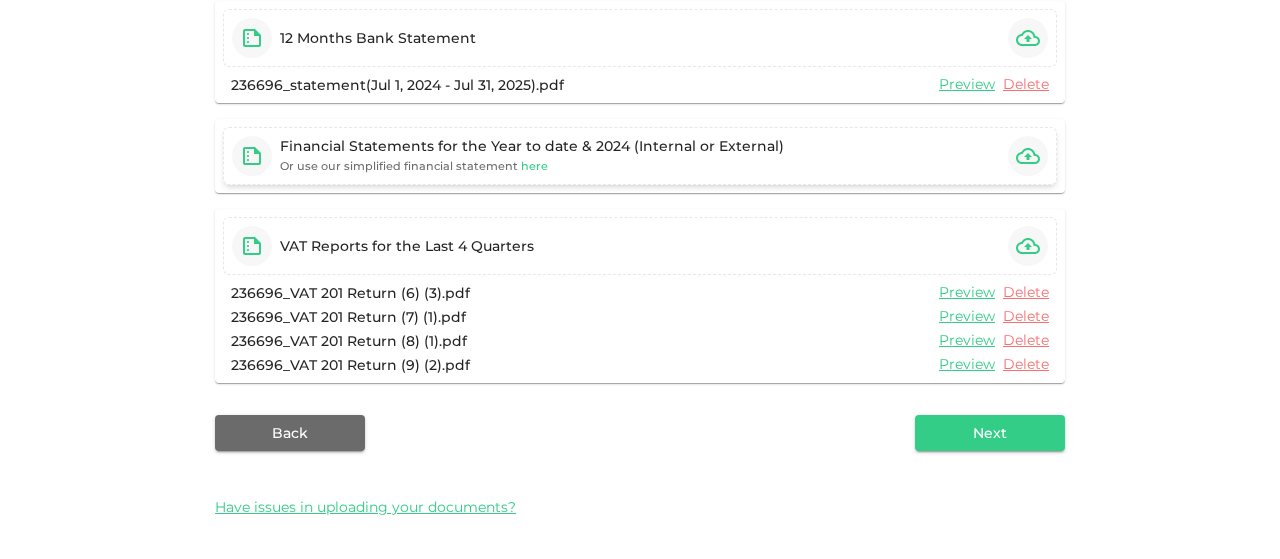 click on "here" at bounding box center [534, 166] 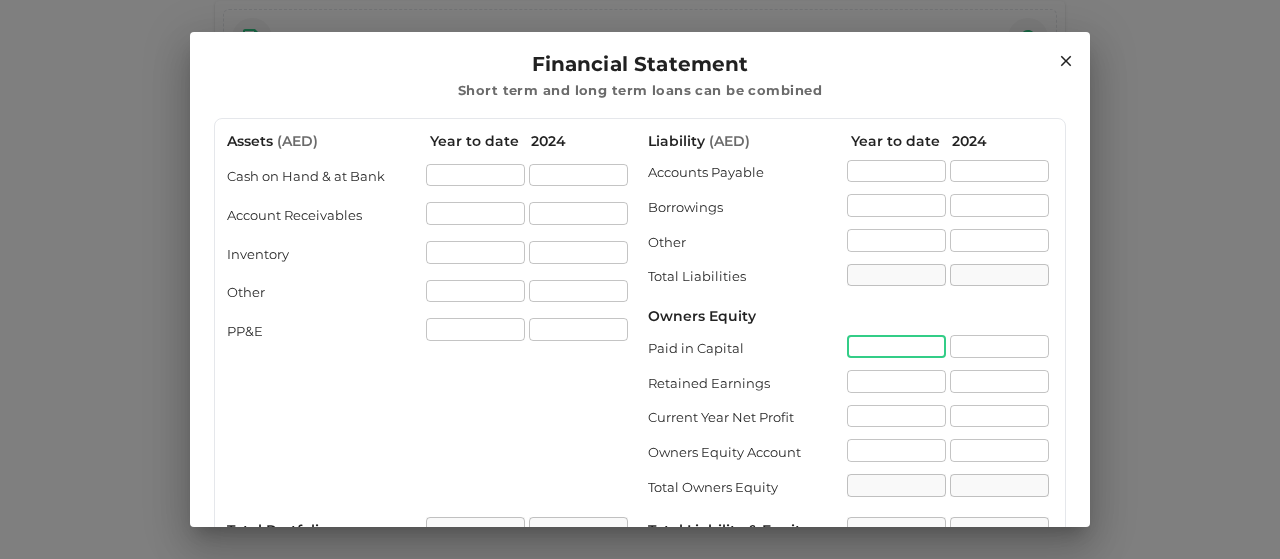 click at bounding box center (896, 346) 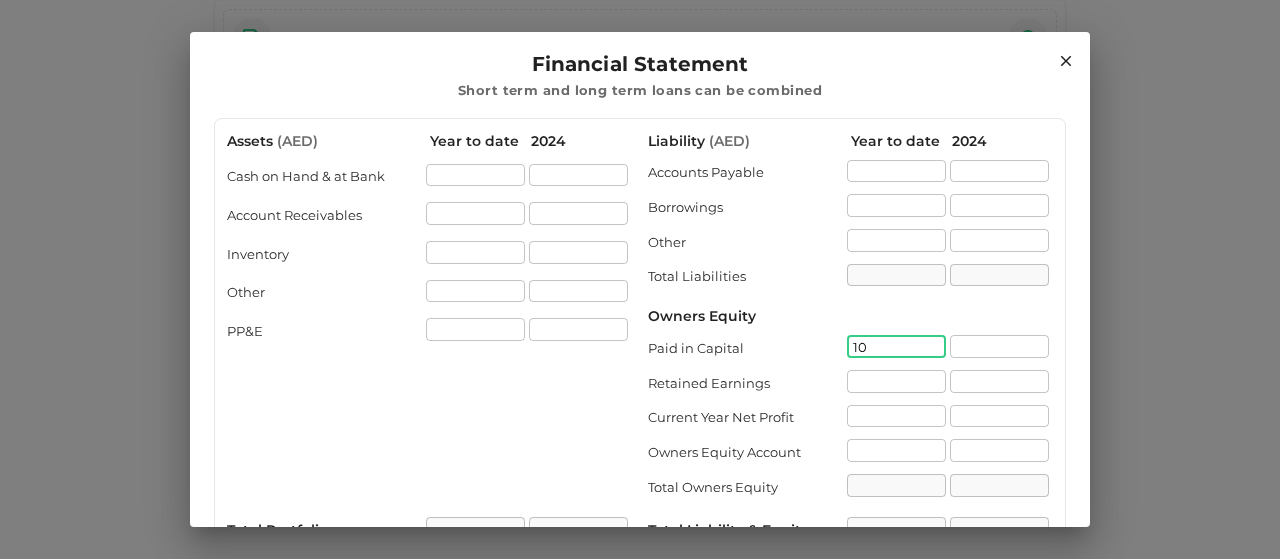 type on "1" 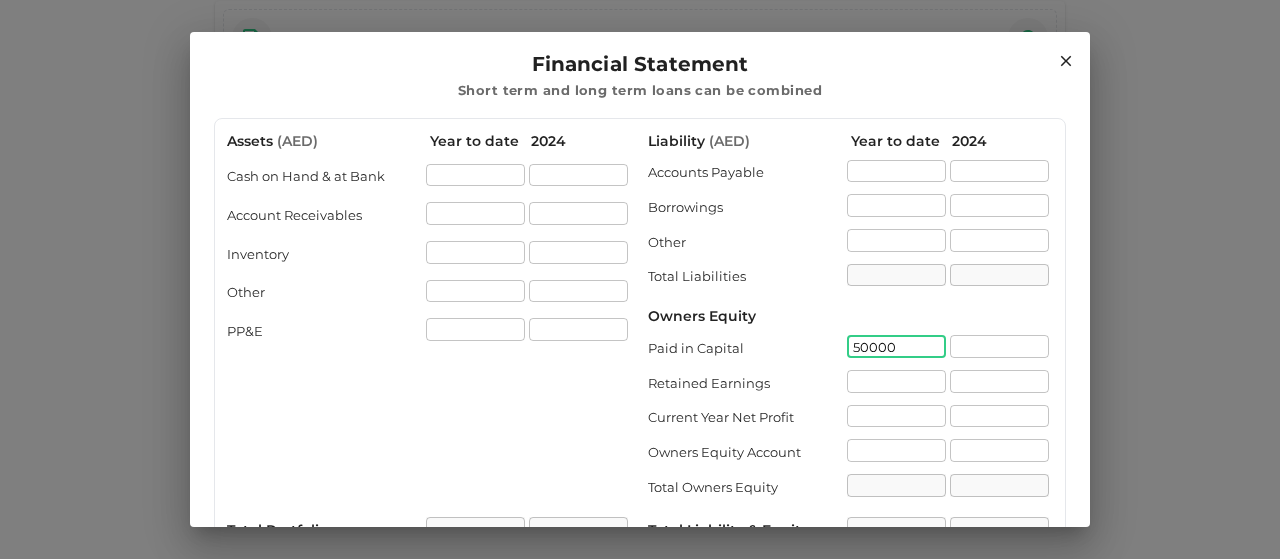 type on "50000" 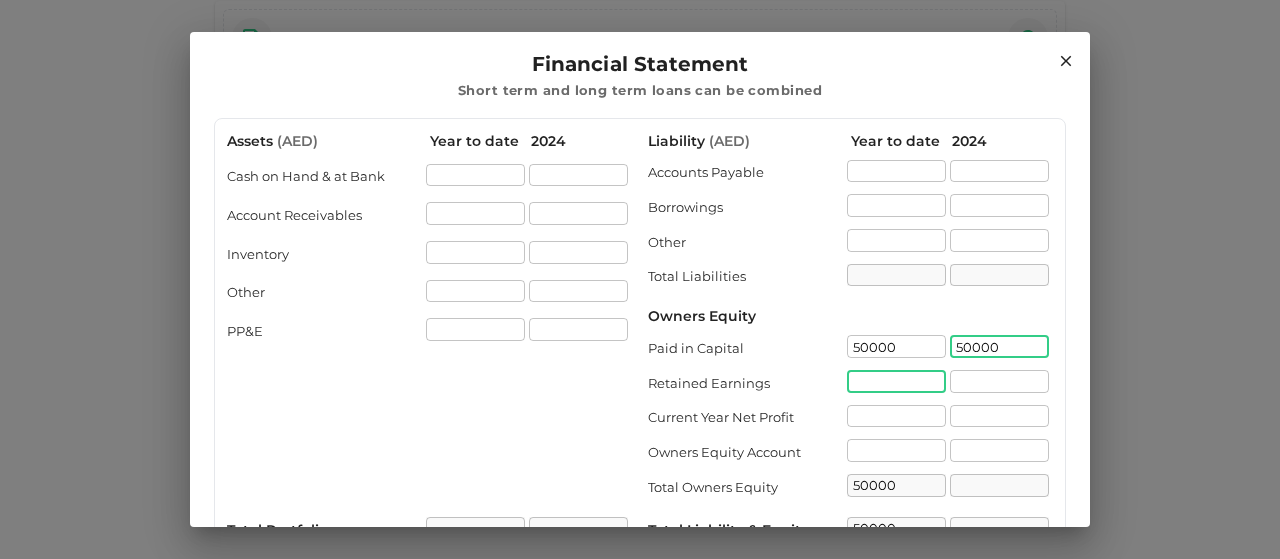 type on "50000" 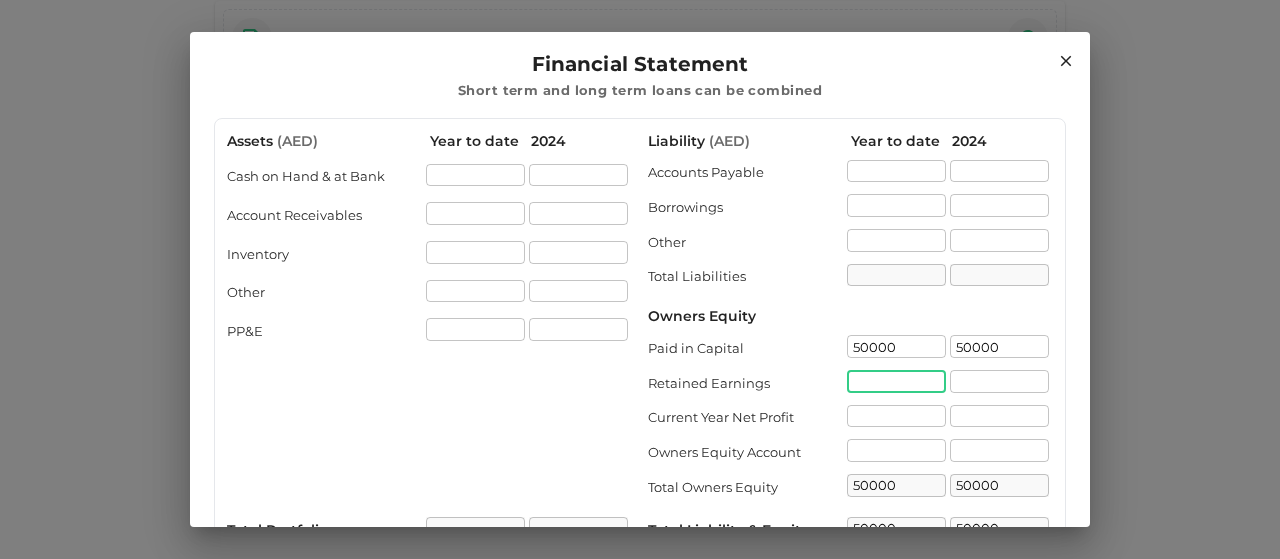 click at bounding box center (896, 381) 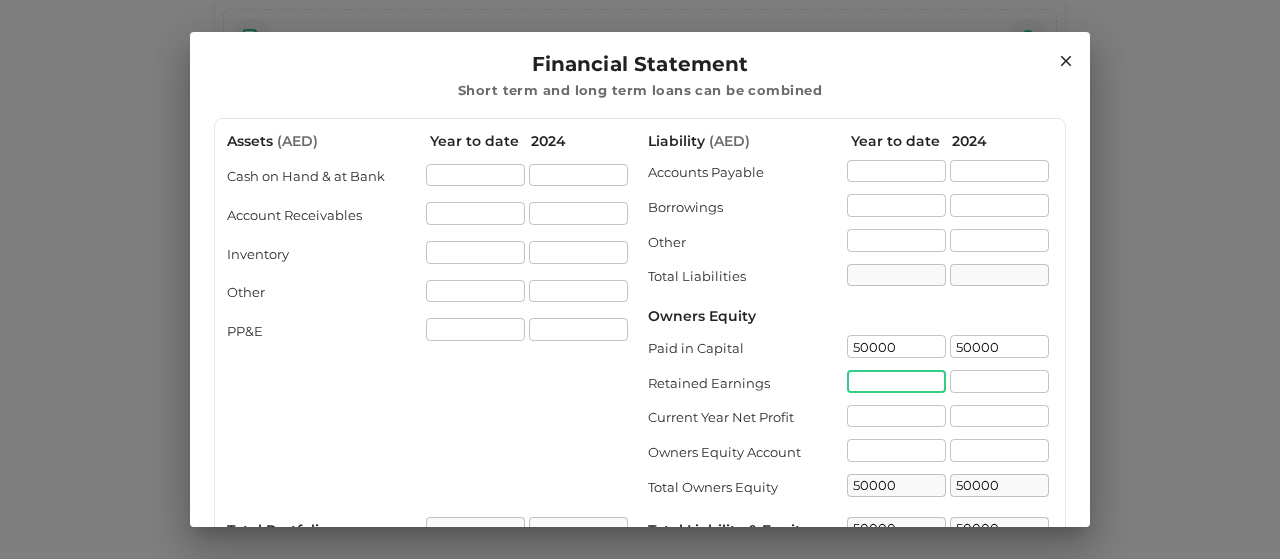 scroll, scrollTop: 26, scrollLeft: 0, axis: vertical 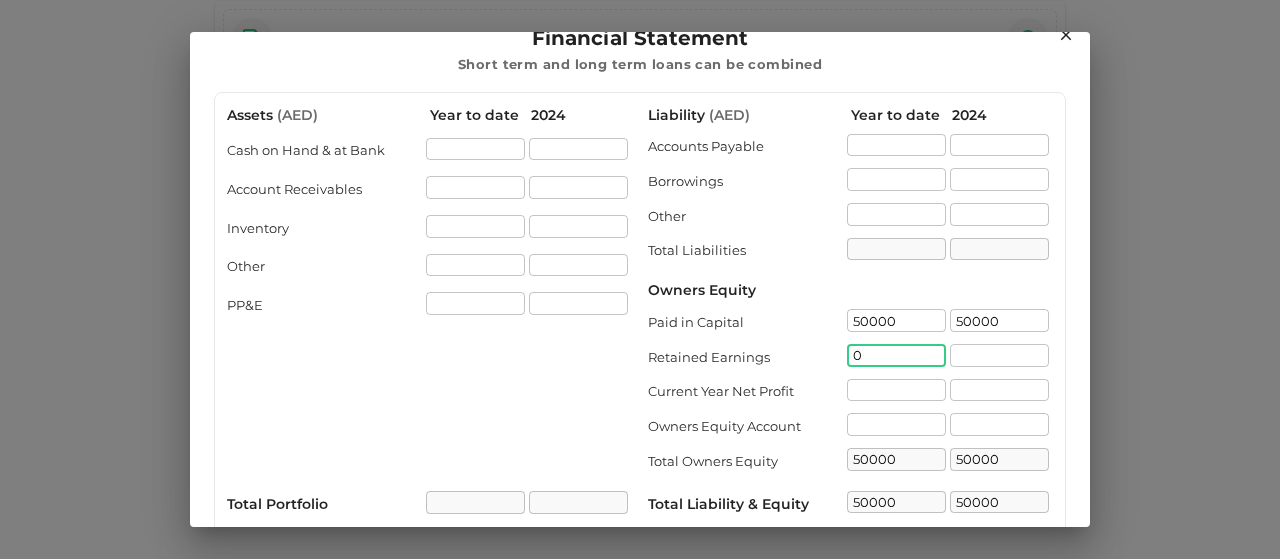 type on "0" 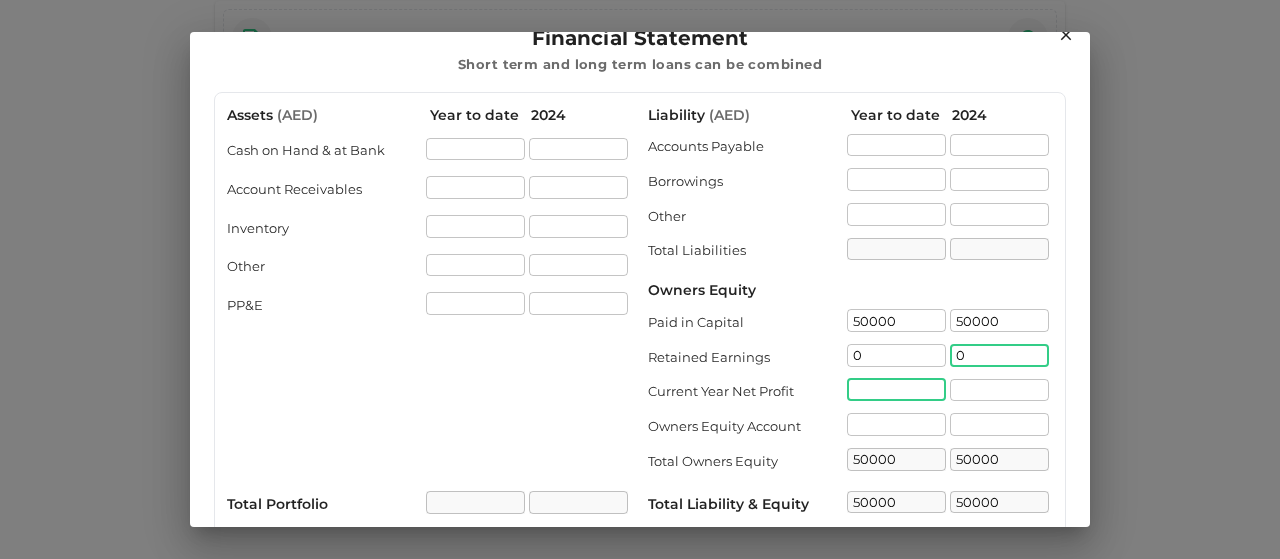 type on "0" 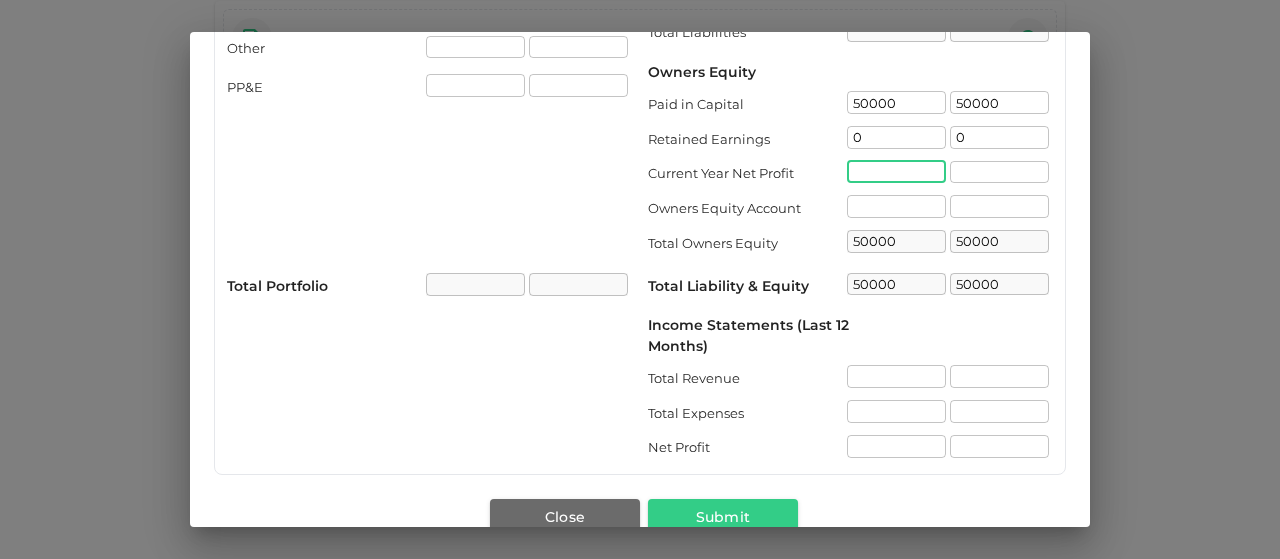scroll, scrollTop: 255, scrollLeft: 0, axis: vertical 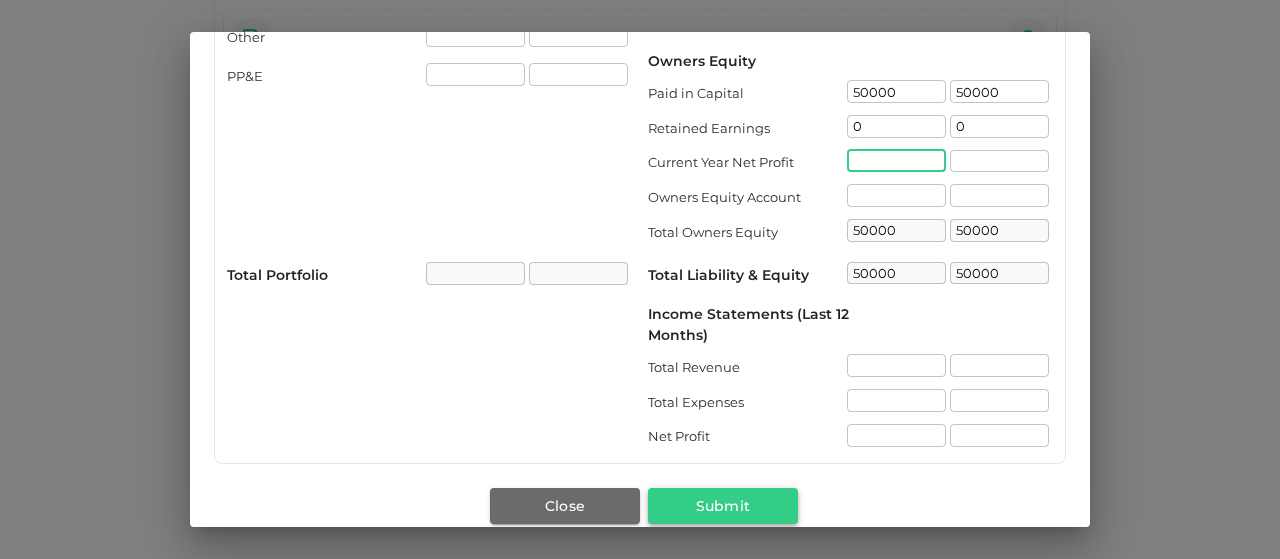 click on "Submit" at bounding box center (723, 506) 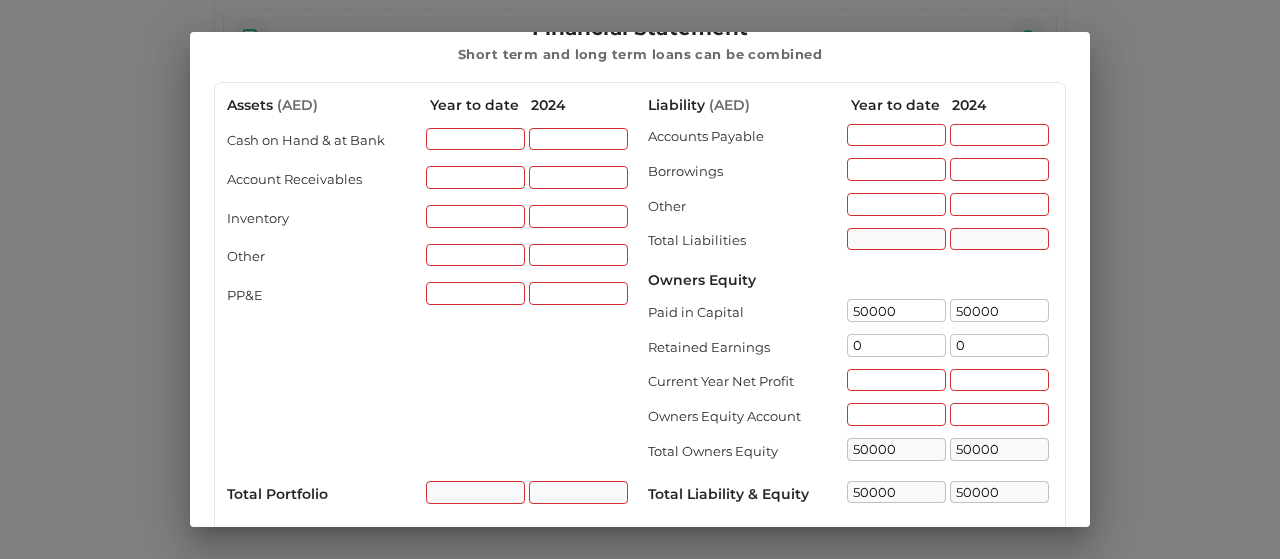 scroll, scrollTop: 34, scrollLeft: 0, axis: vertical 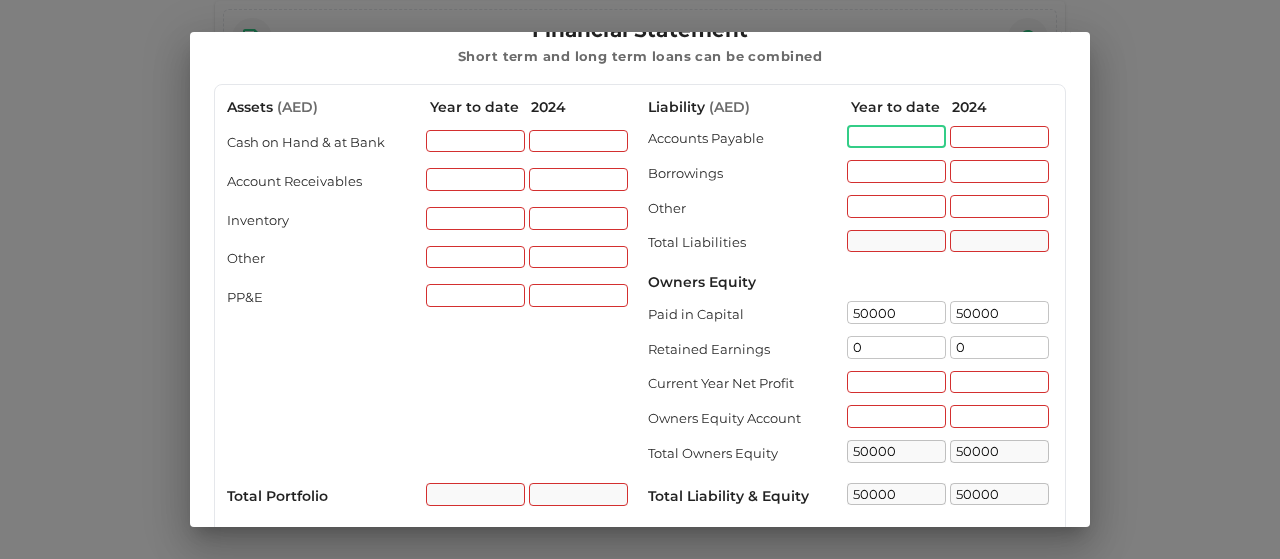 click at bounding box center (896, 137) 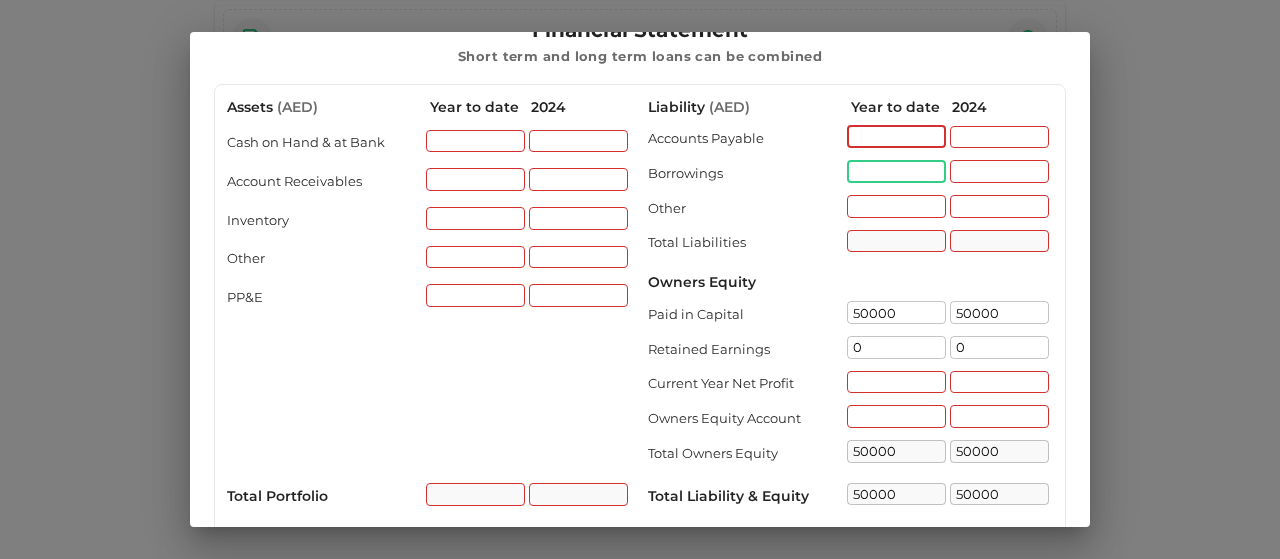 click at bounding box center (896, 171) 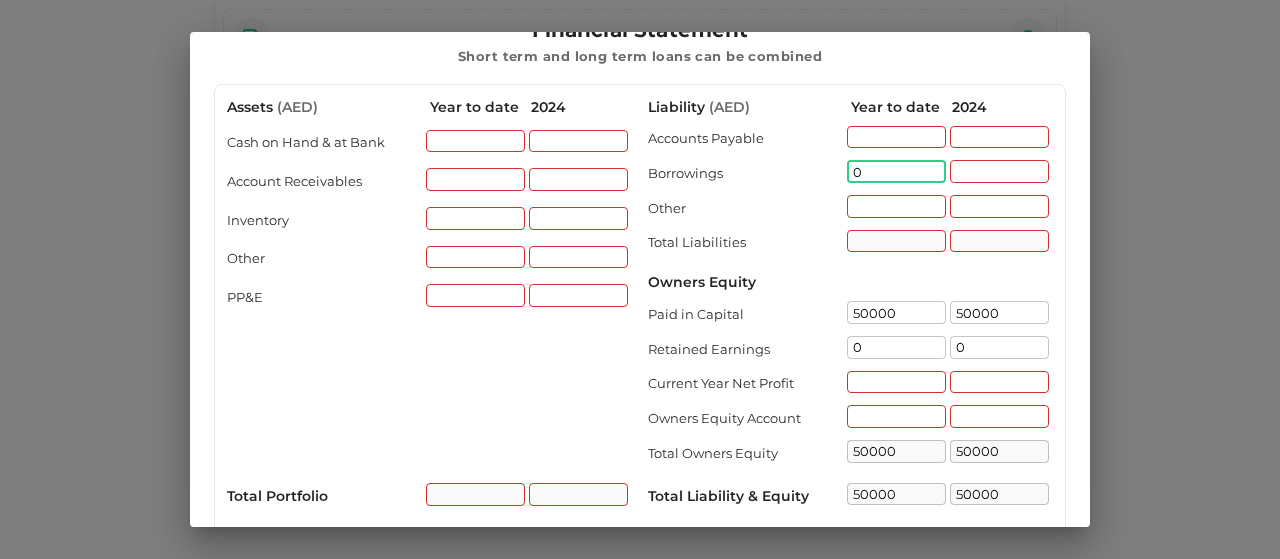 type on "0" 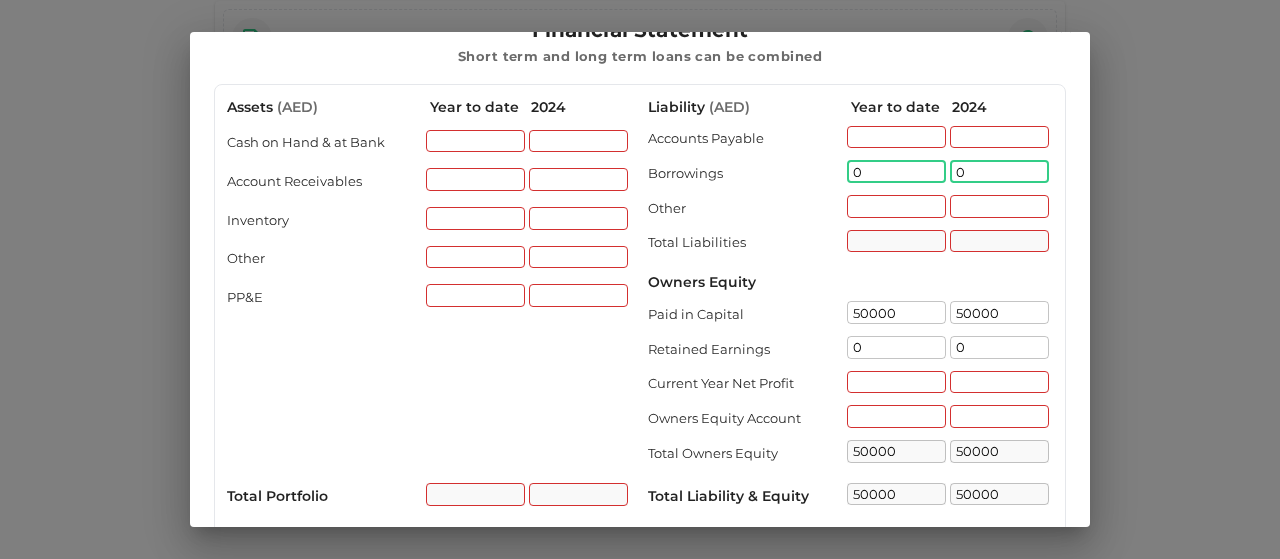 type on "0" 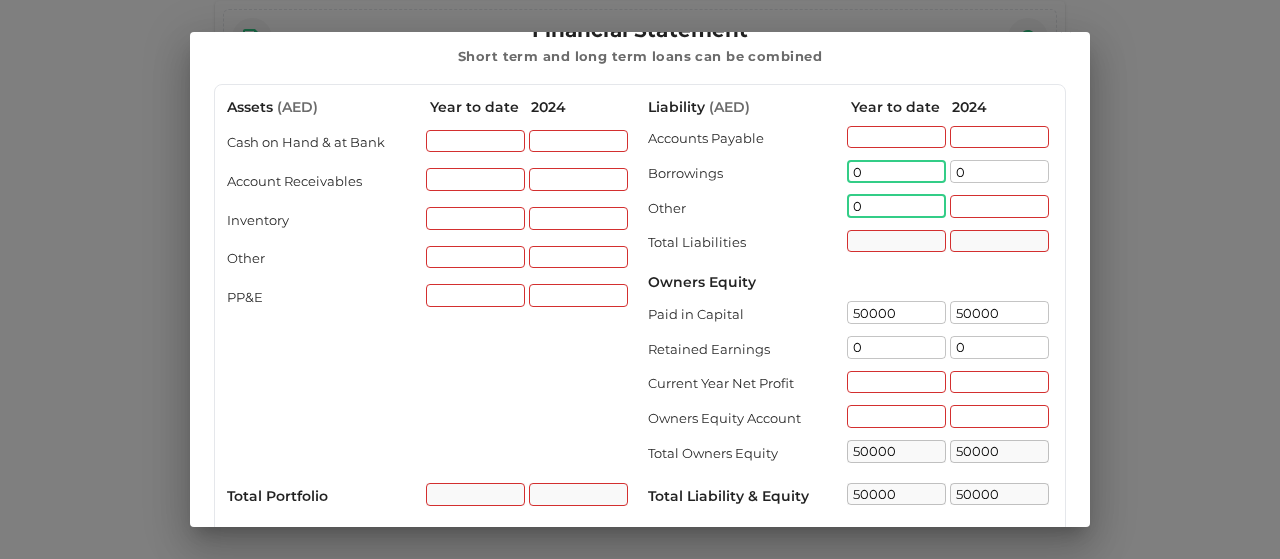 type on "0" 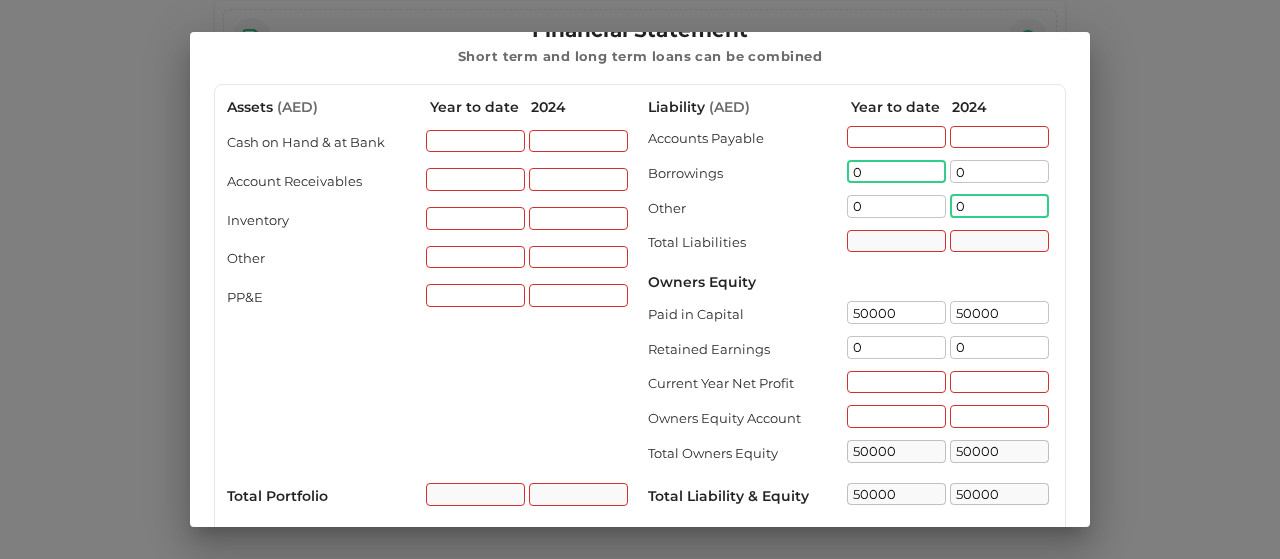 type on "0" 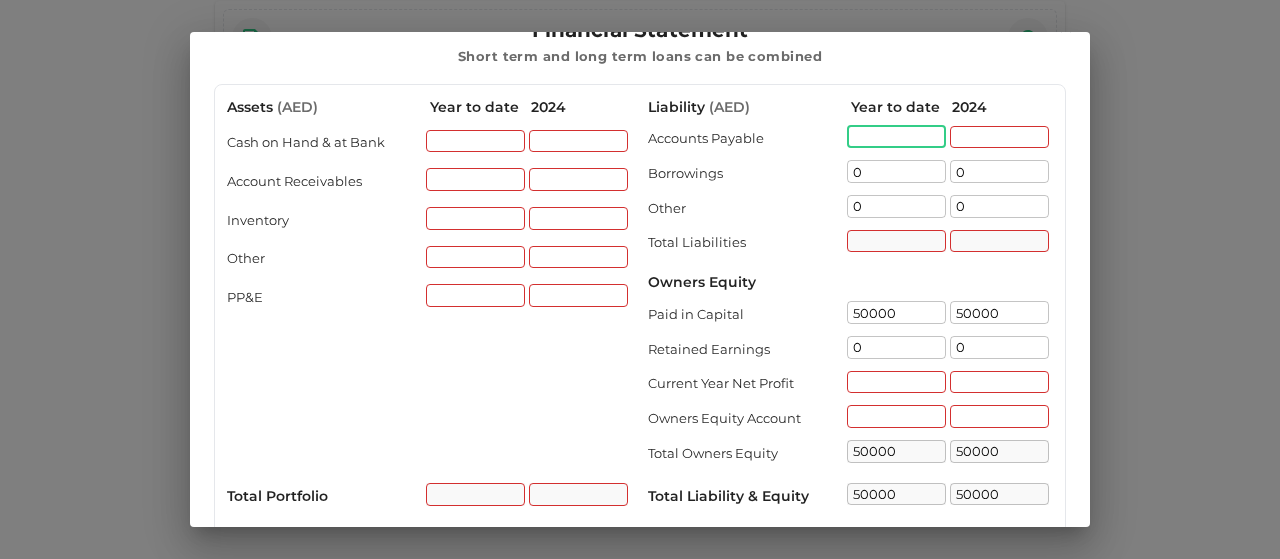 click at bounding box center [896, 137] 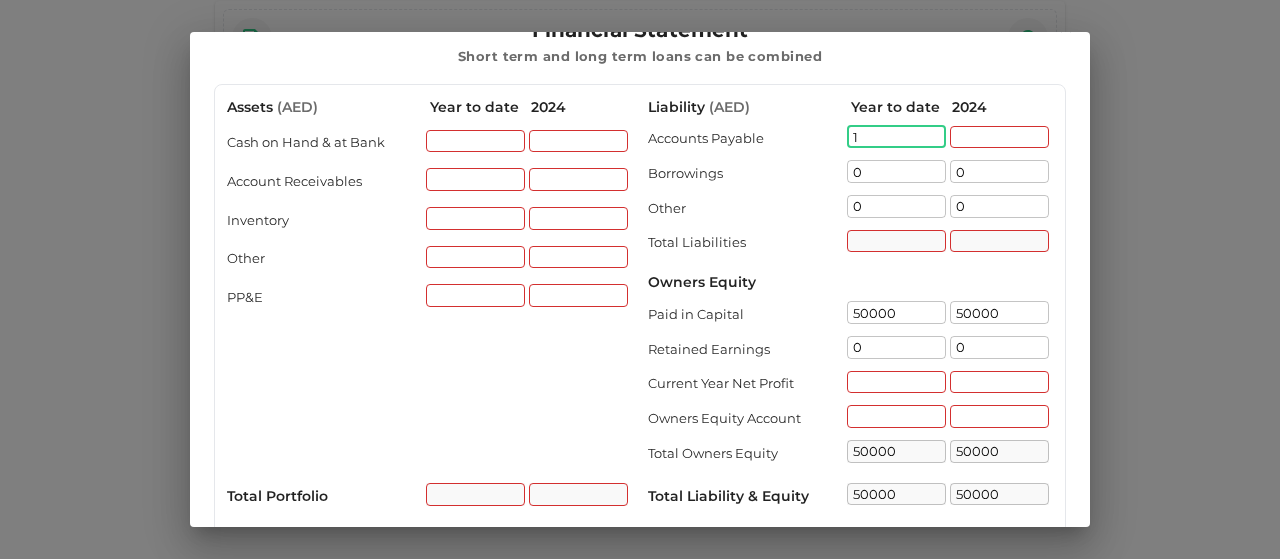 type on "1" 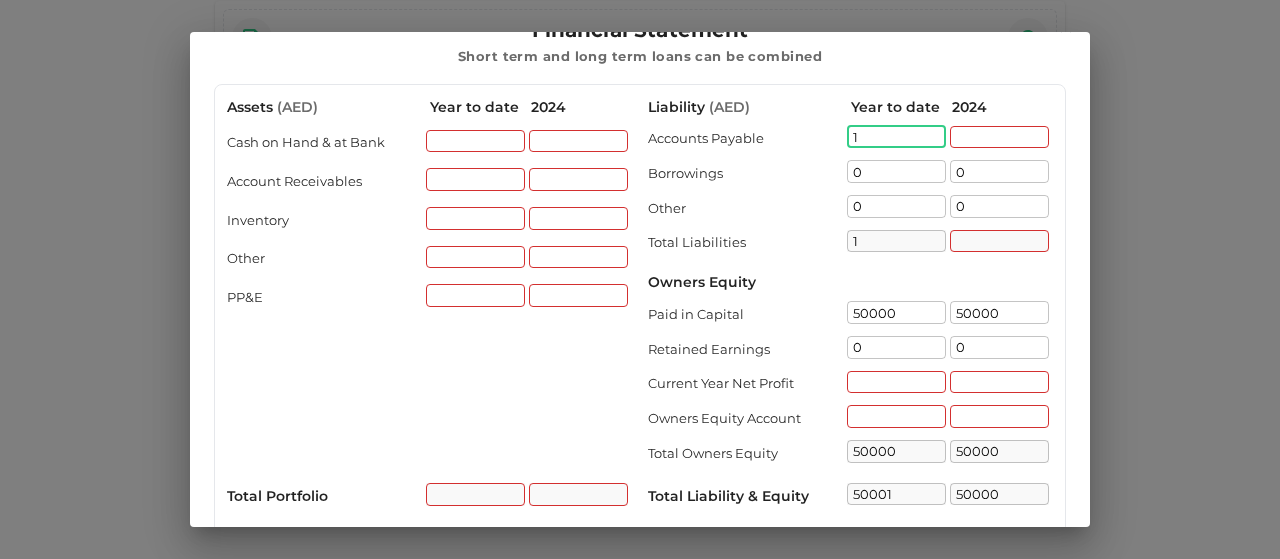 click on "1" at bounding box center [896, 137] 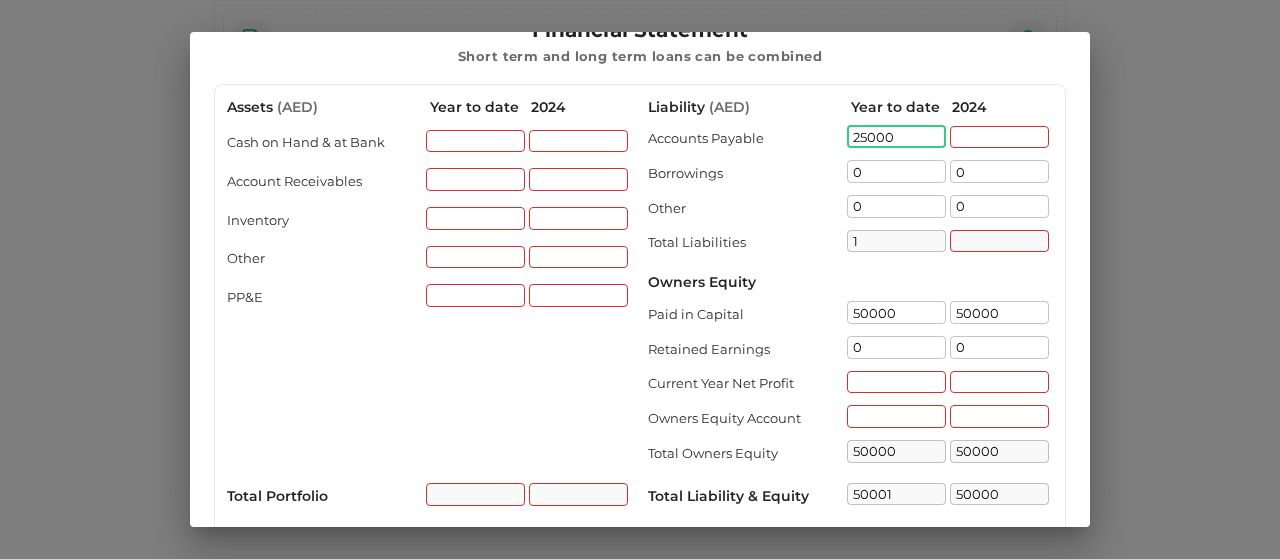 type on "25000" 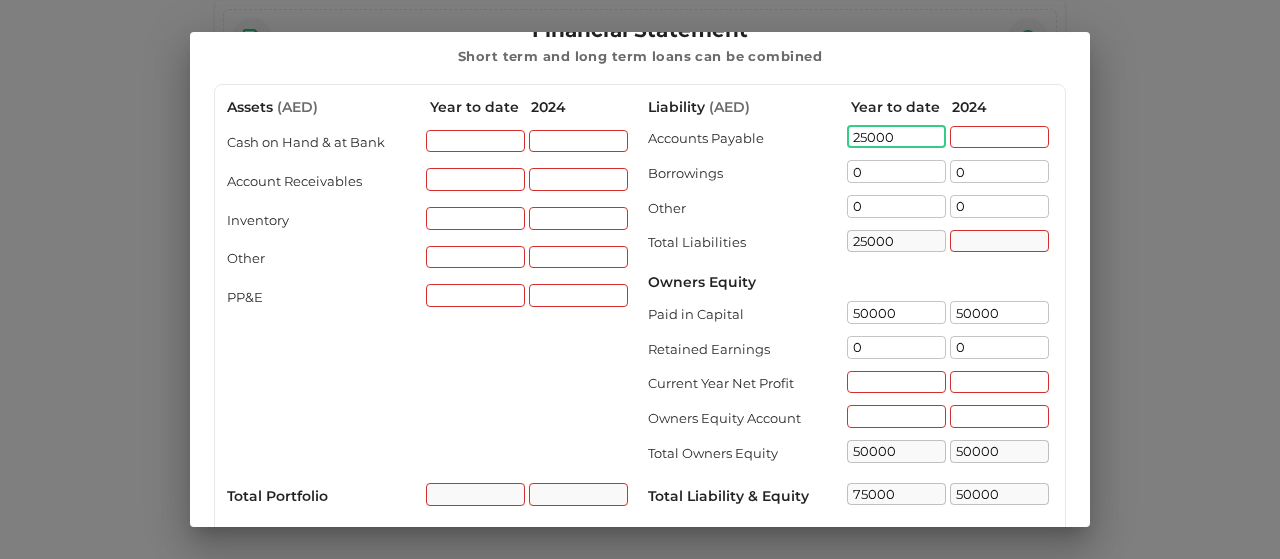click on "25000" at bounding box center [896, 137] 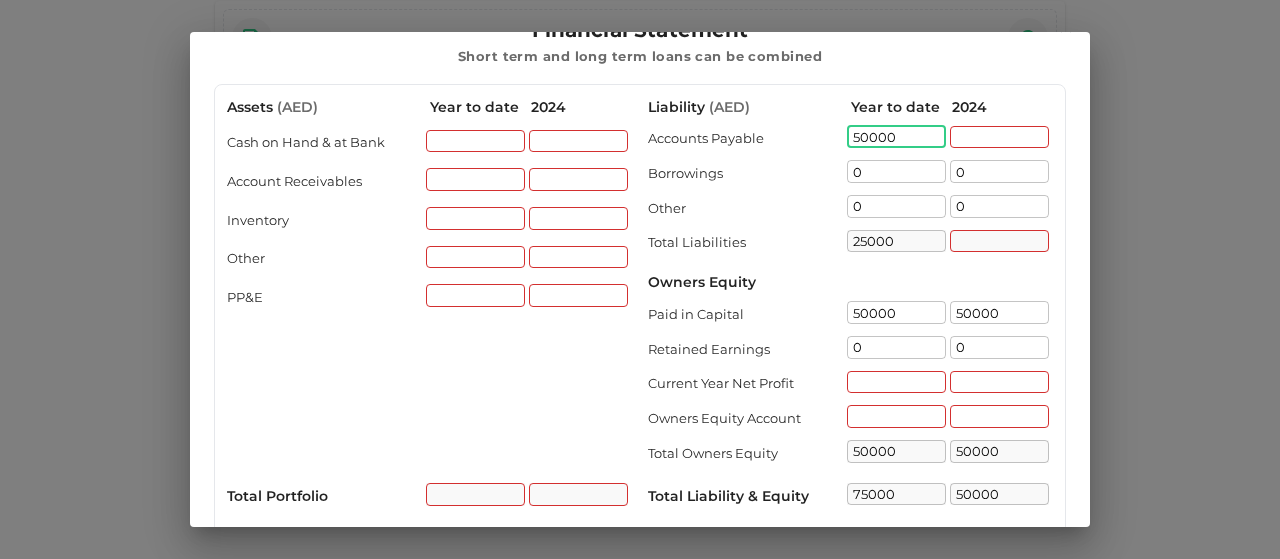 type on "50000" 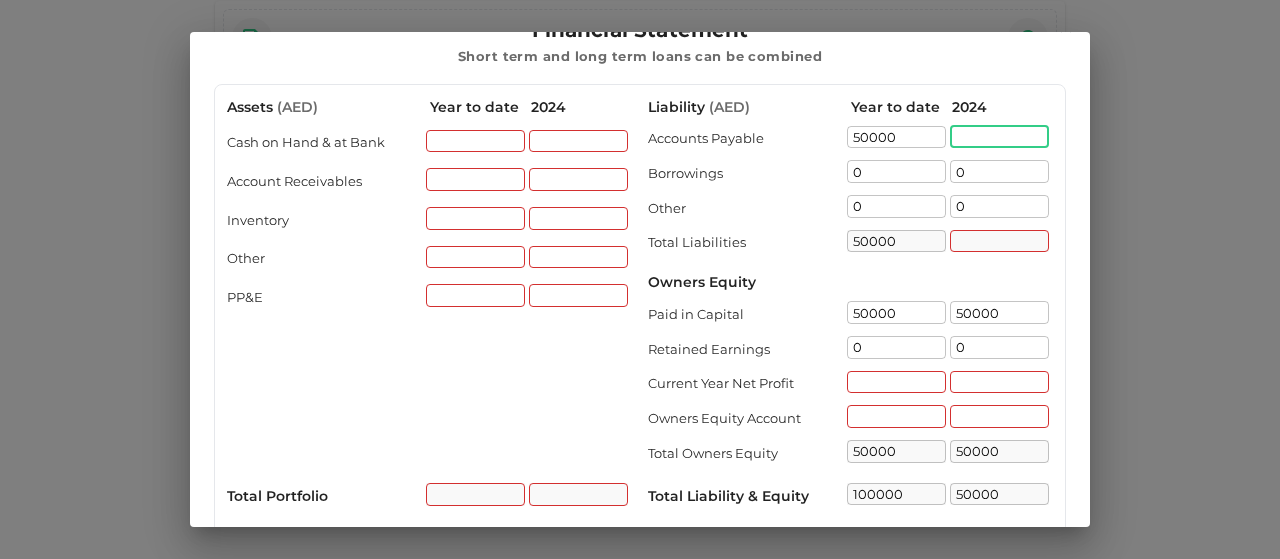 click at bounding box center (999, 137) 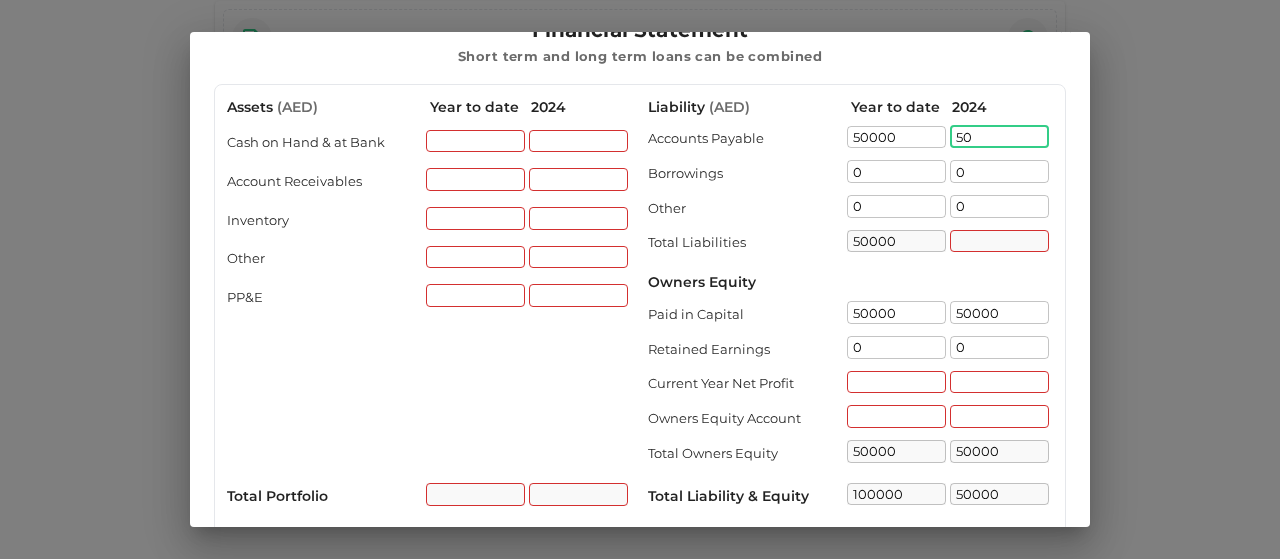 type on "5" 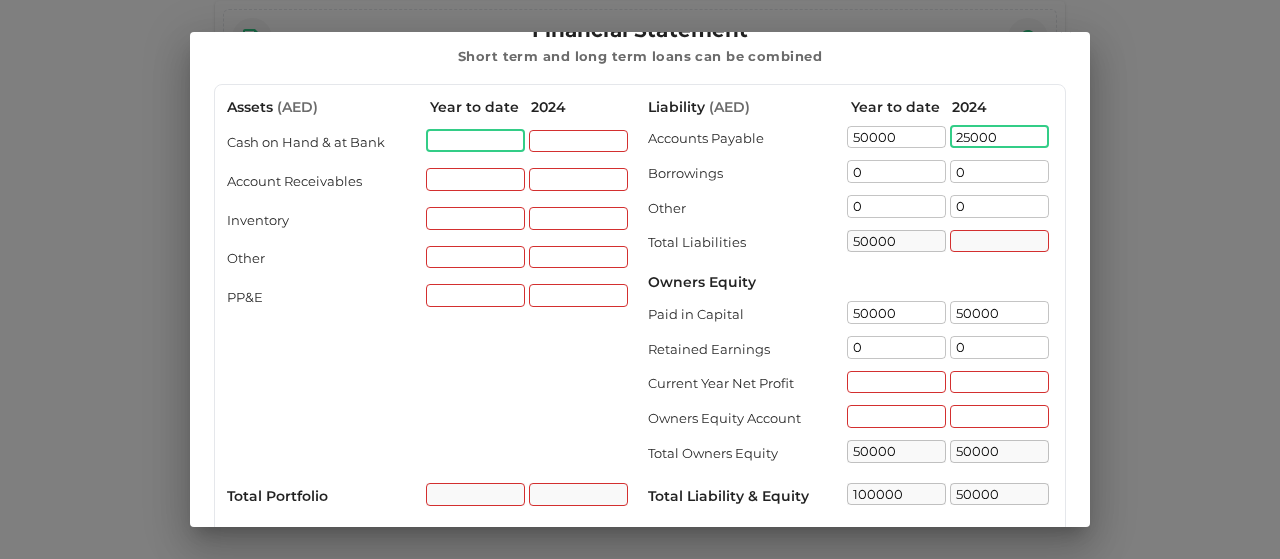 type on "25000" 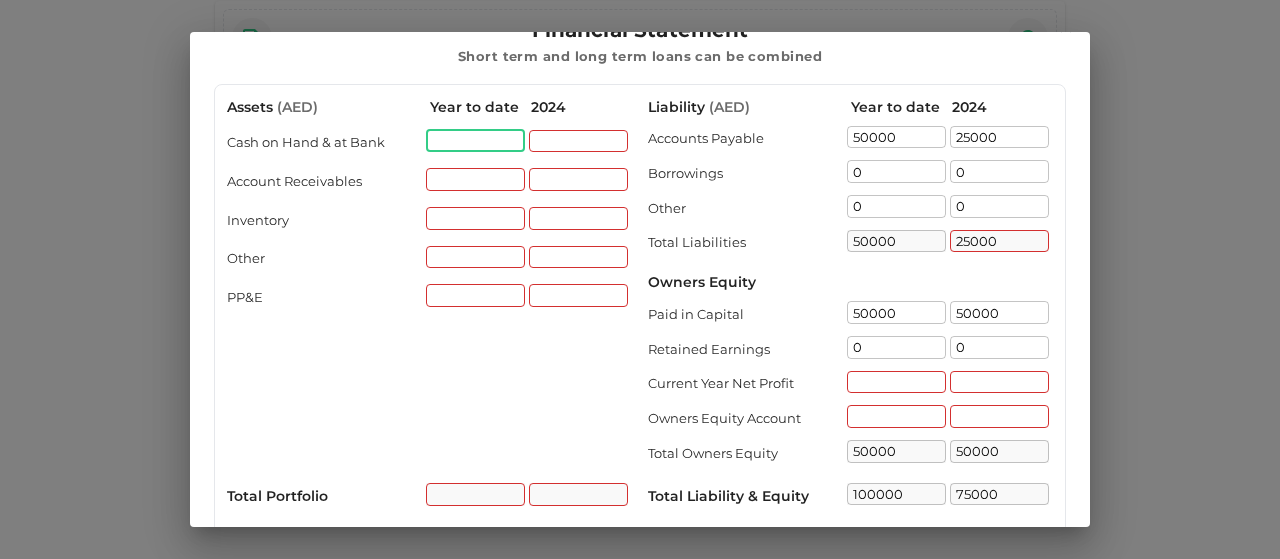 click at bounding box center (475, 141) 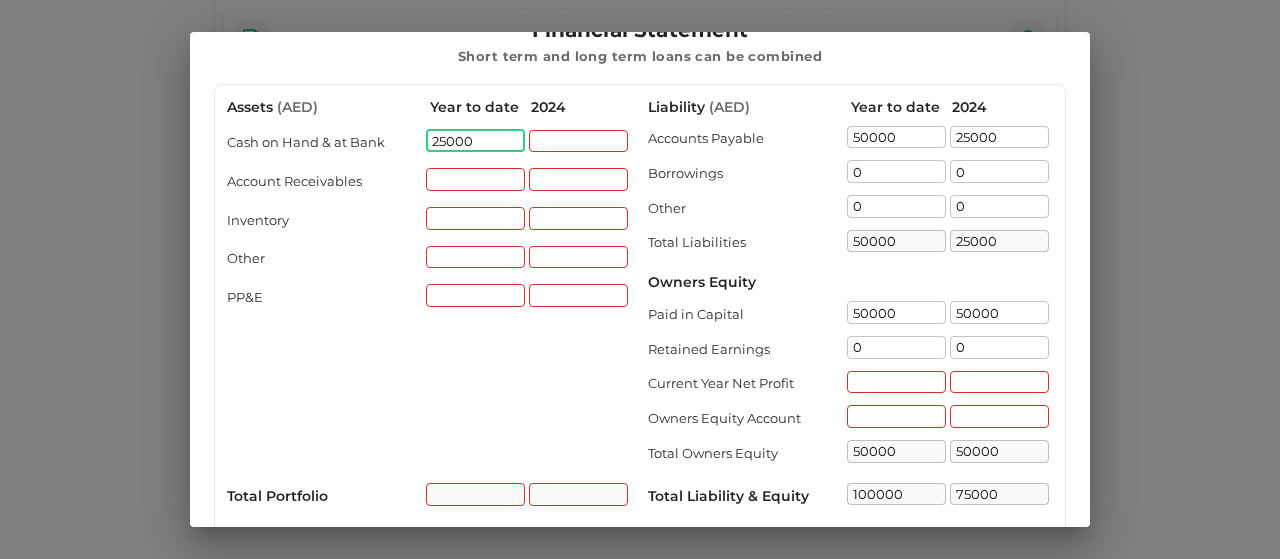 type on "25000" 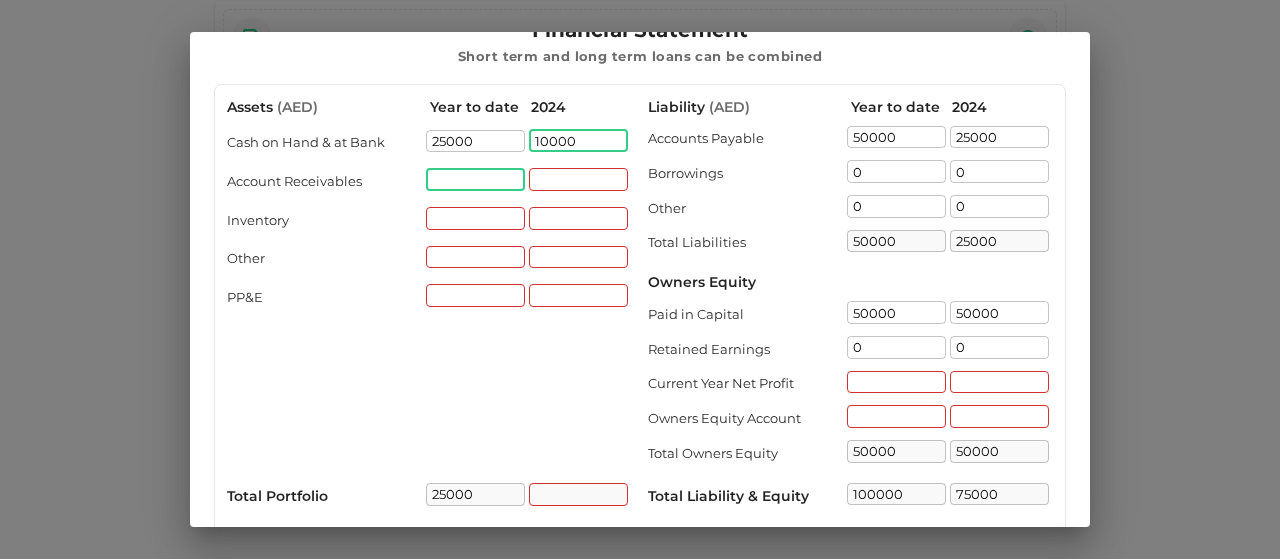 type on "10000" 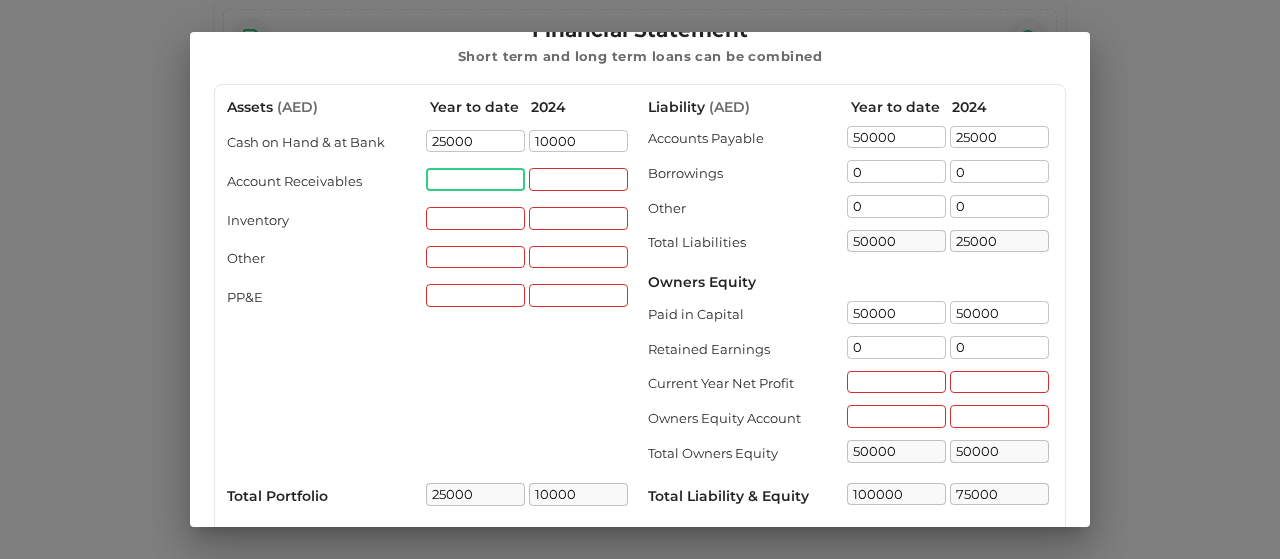 click at bounding box center (475, 179) 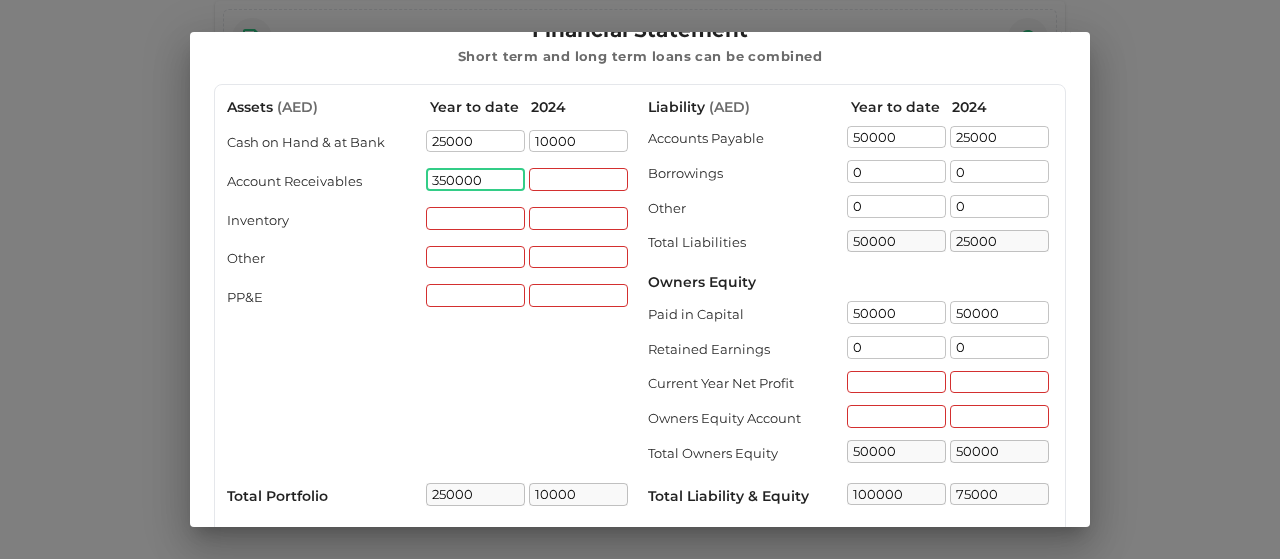 type on "350000" 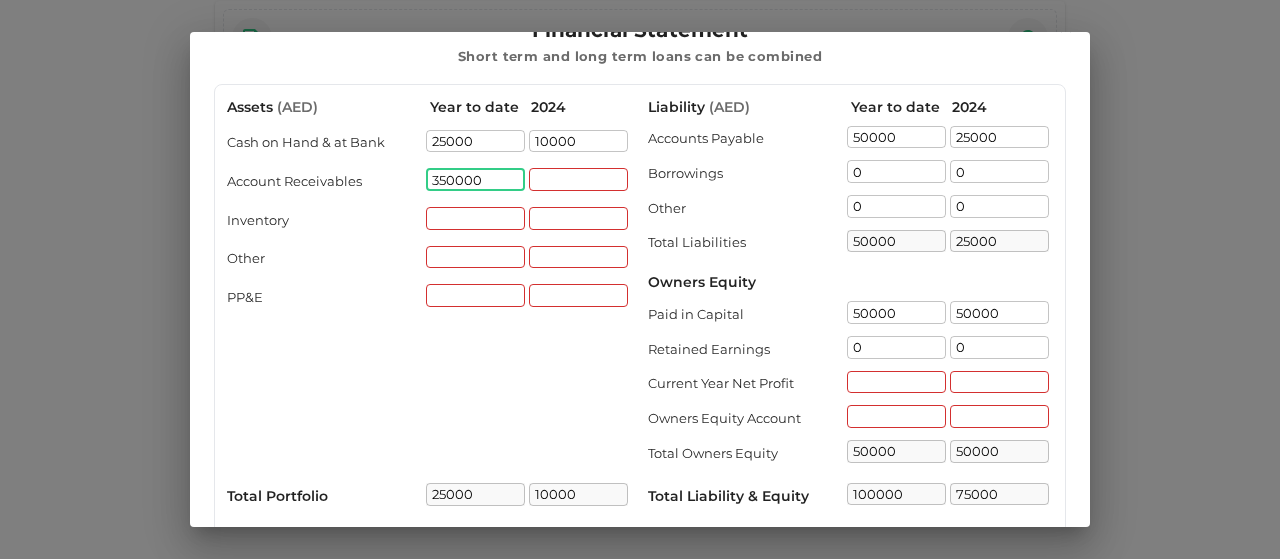 type on "375000" 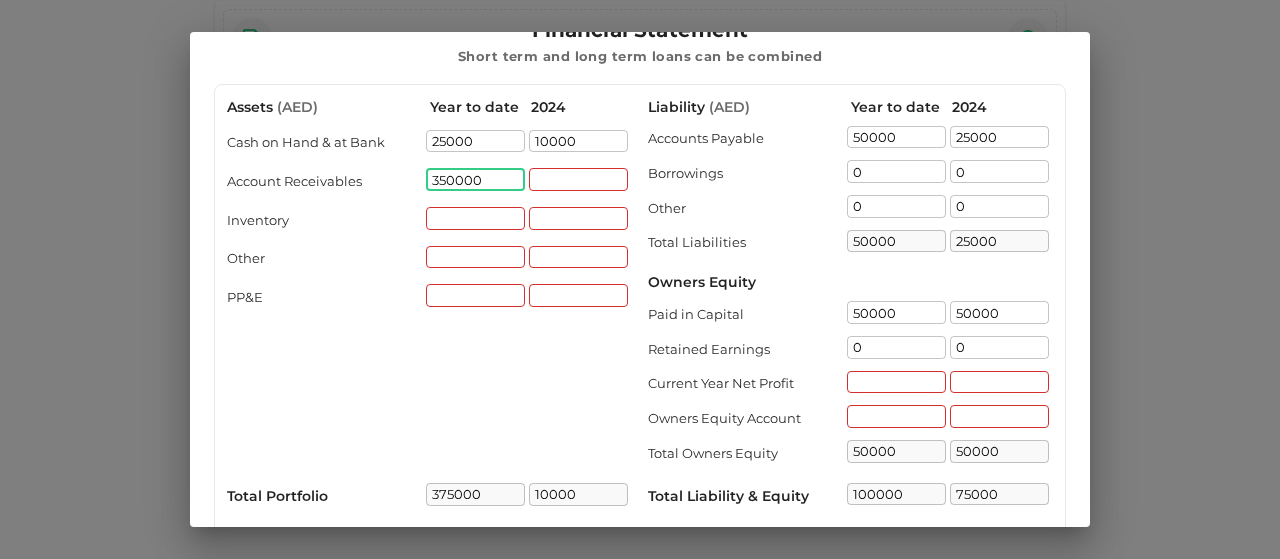 click on "350000" at bounding box center (475, 179) 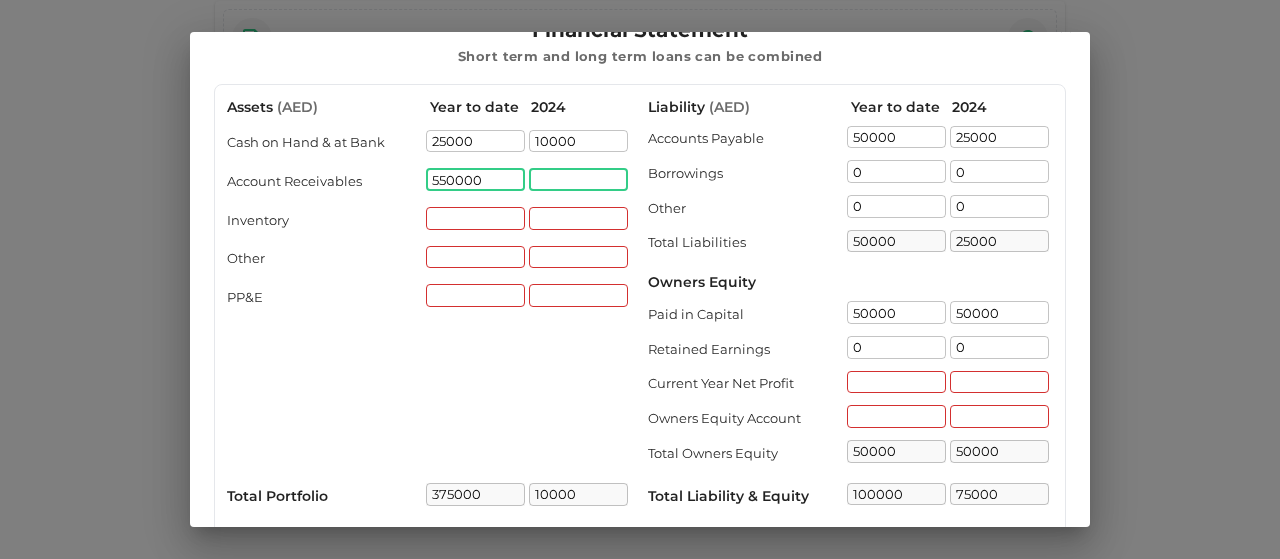 type on "550000" 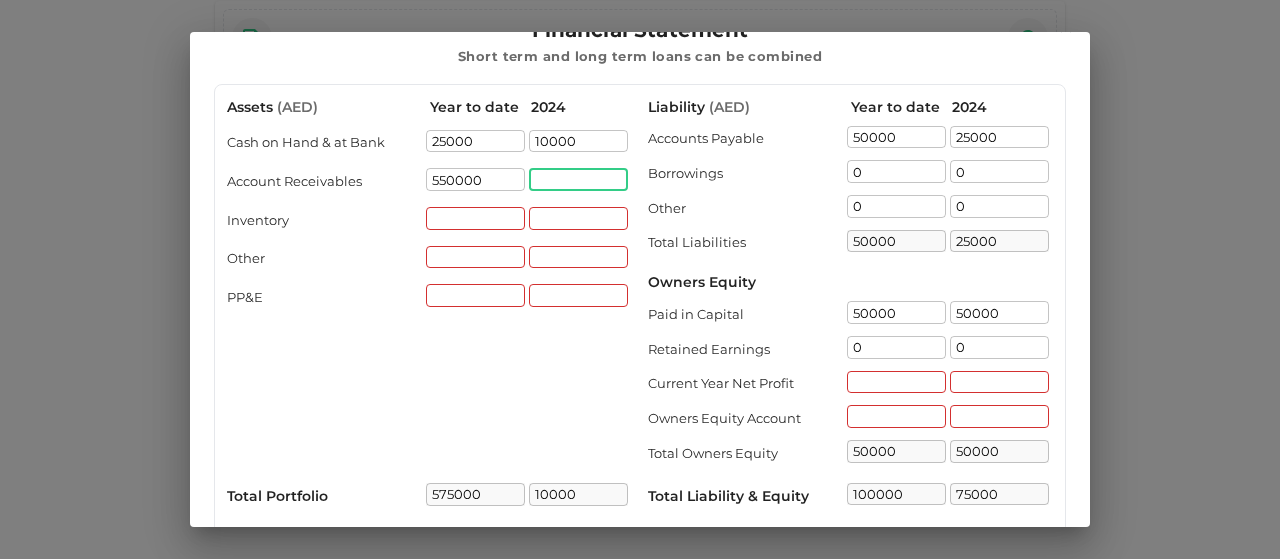 click at bounding box center (578, 179) 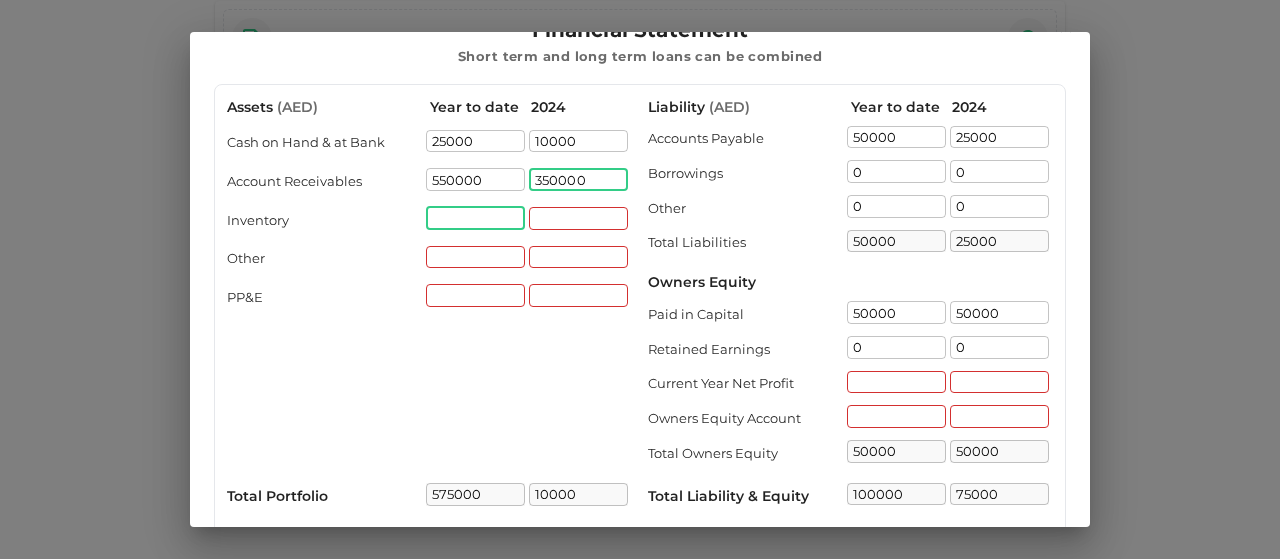 type on "350000" 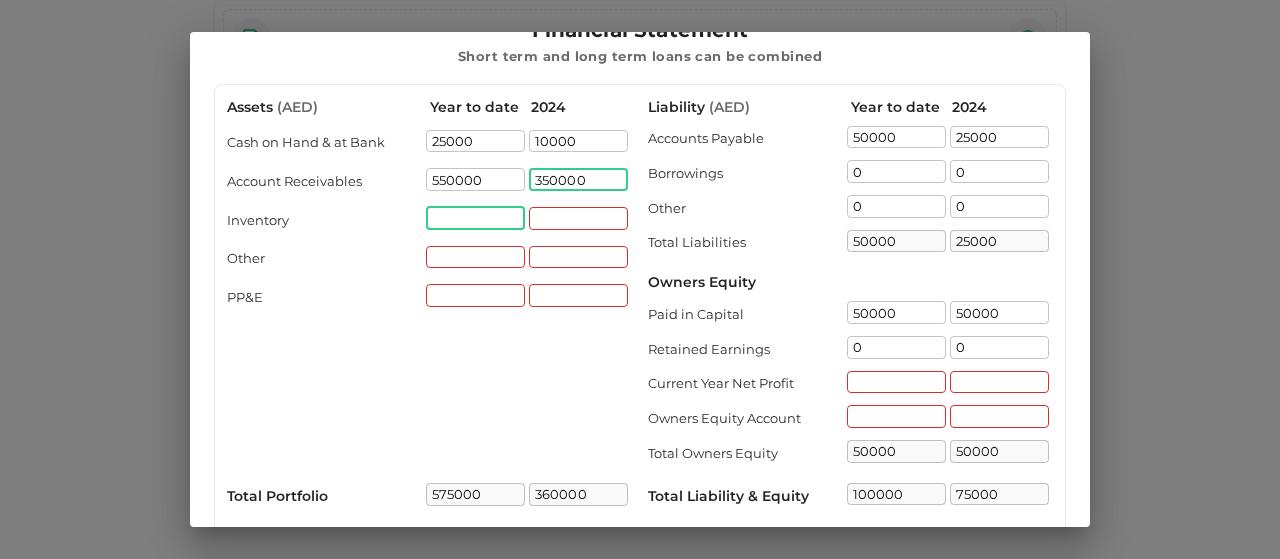 click at bounding box center (475, 218) 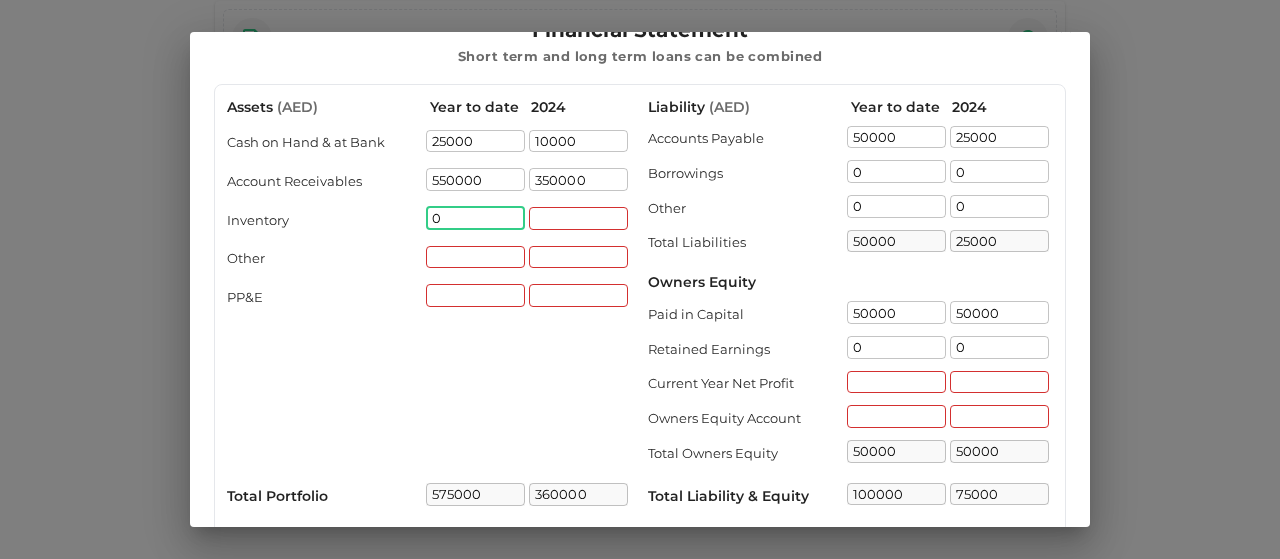 type on "0" 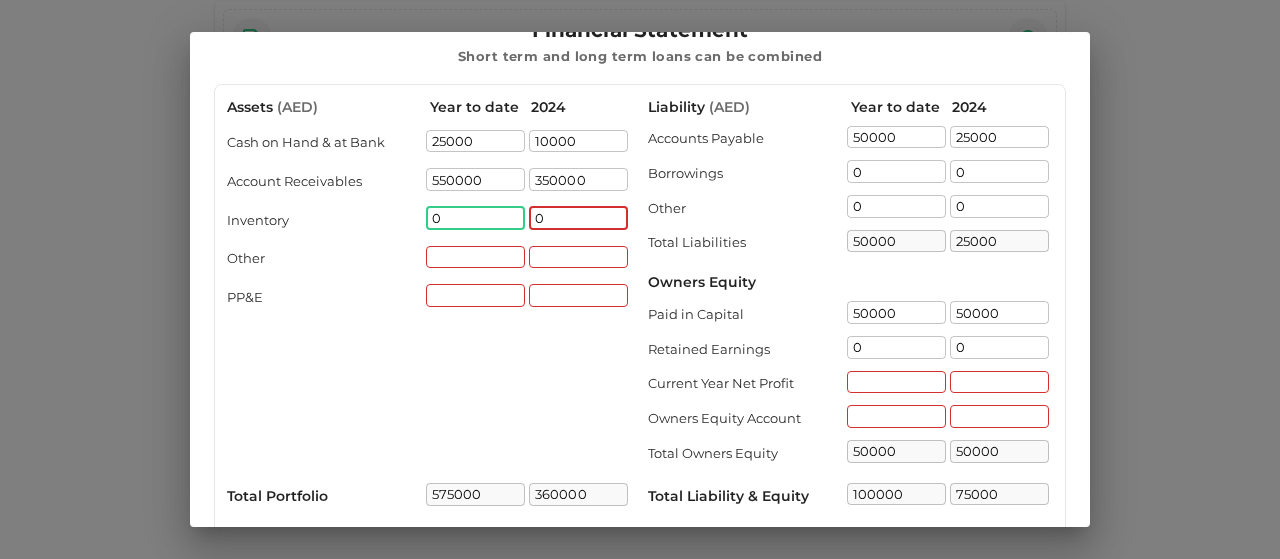 type on "0" 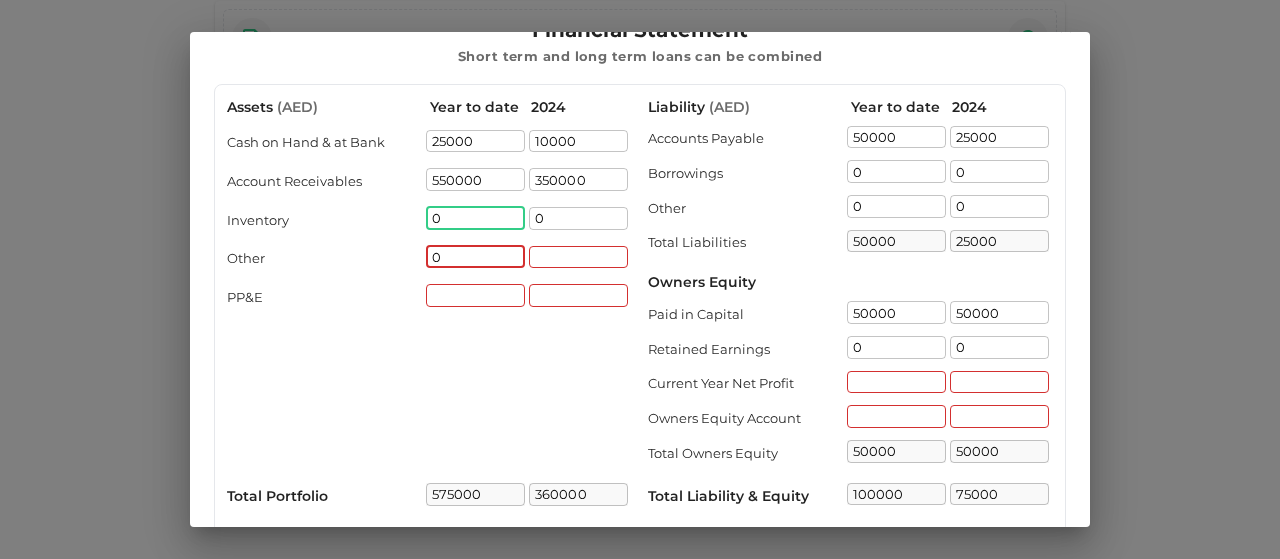 type on "0" 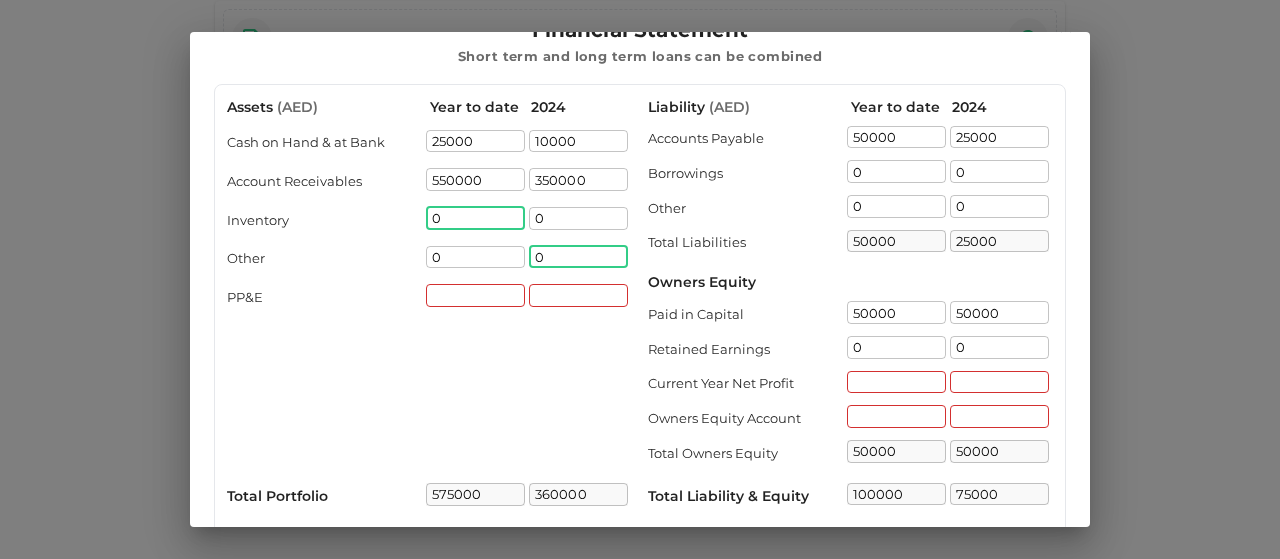 type on "0" 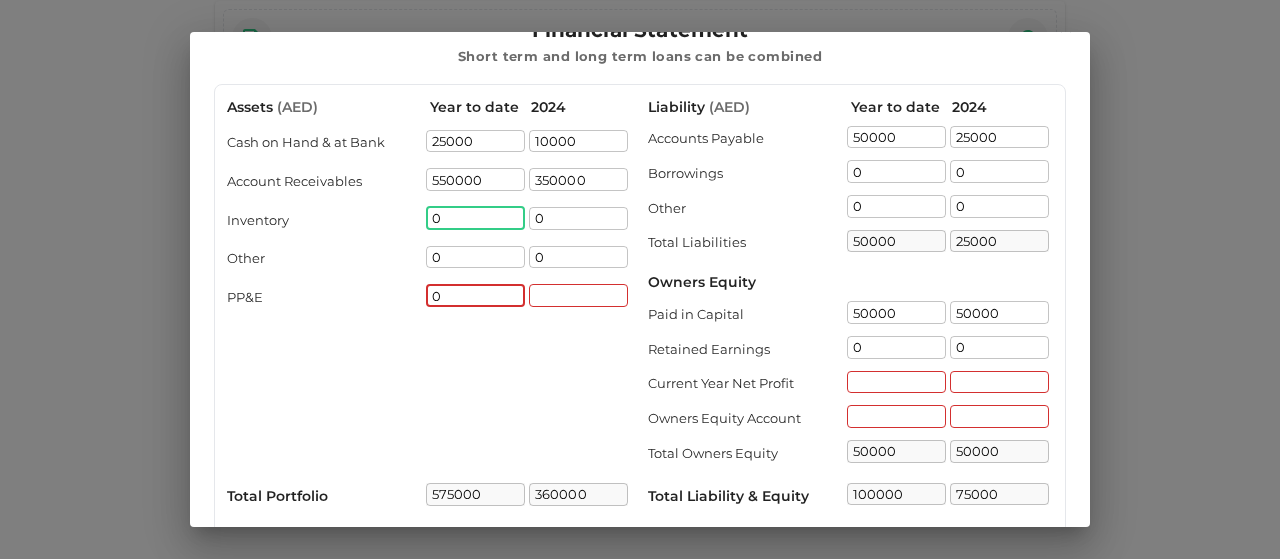 type on "0" 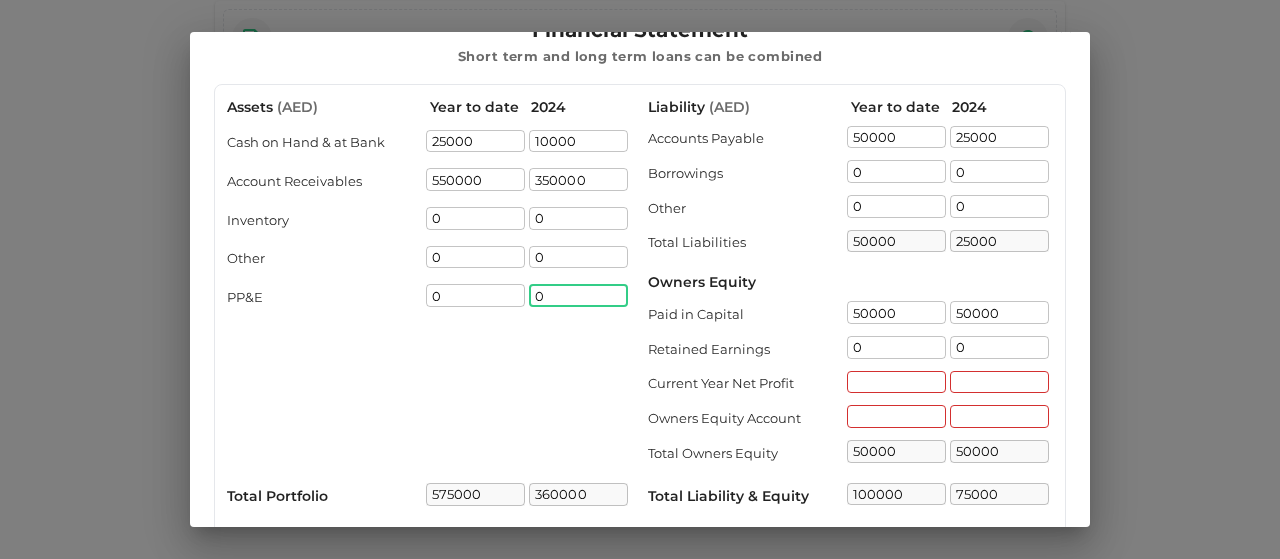 type on "0" 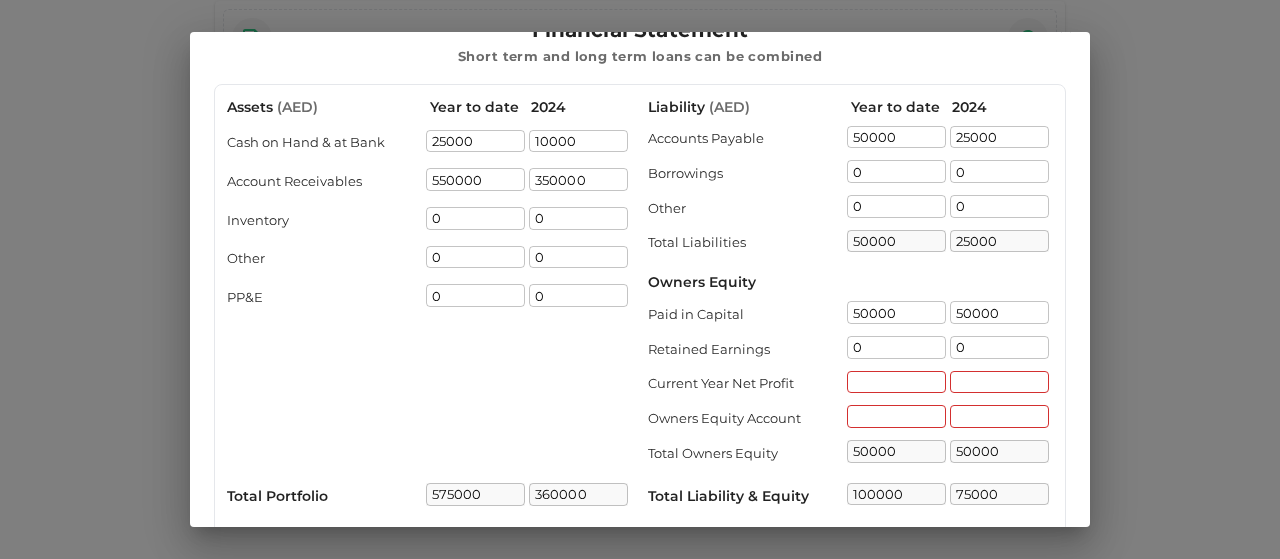 scroll, scrollTop: 314, scrollLeft: 0, axis: vertical 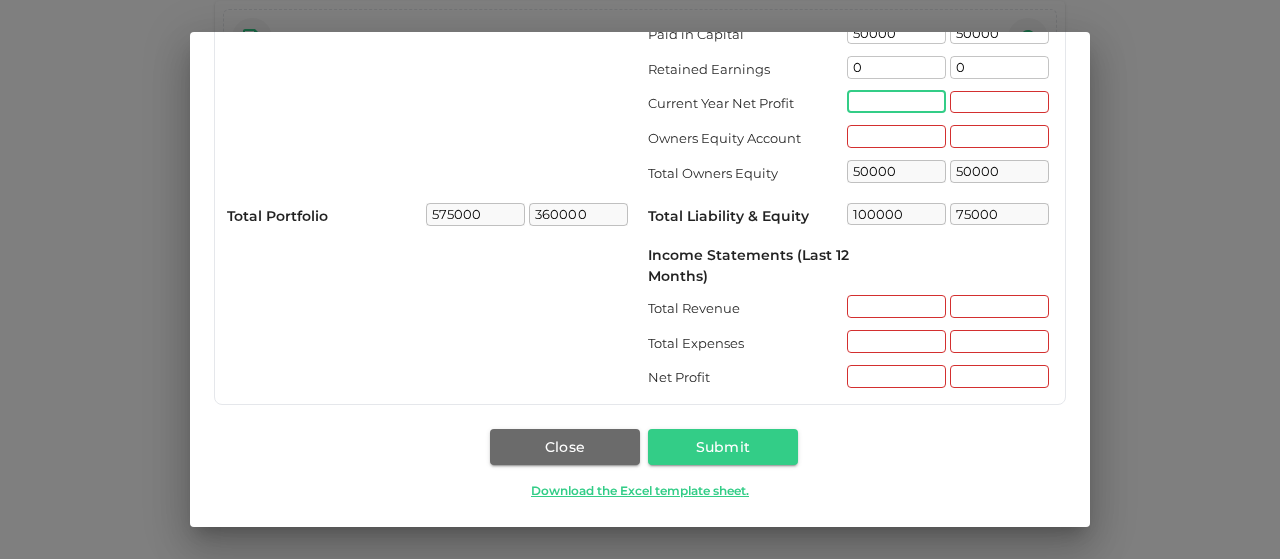 click at bounding box center (896, 102) 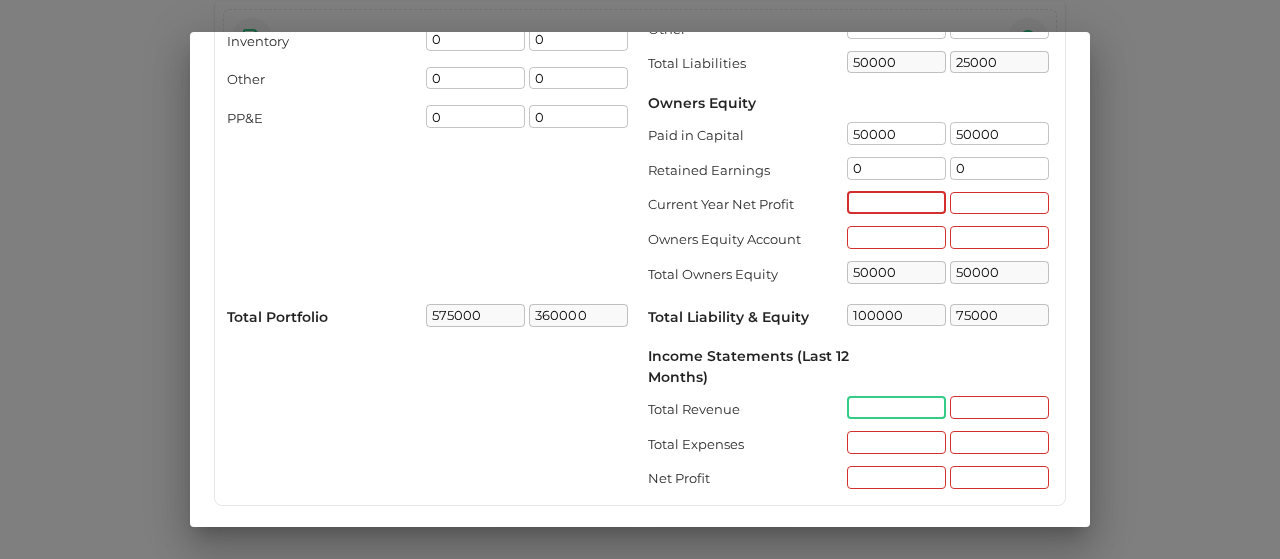 scroll, scrollTop: 204, scrollLeft: 0, axis: vertical 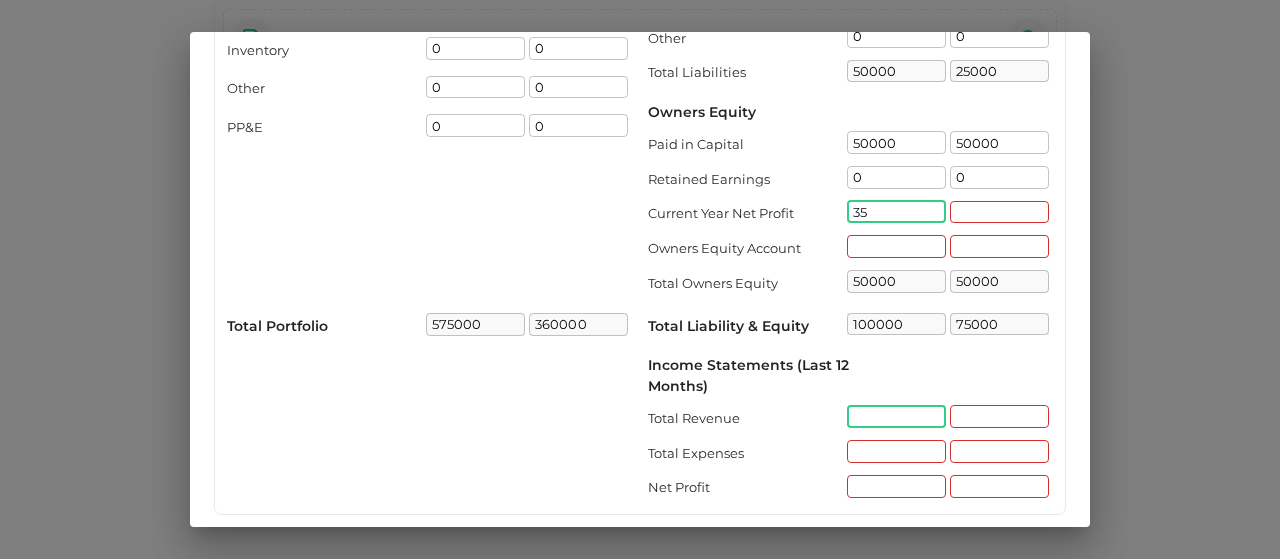 type on "3" 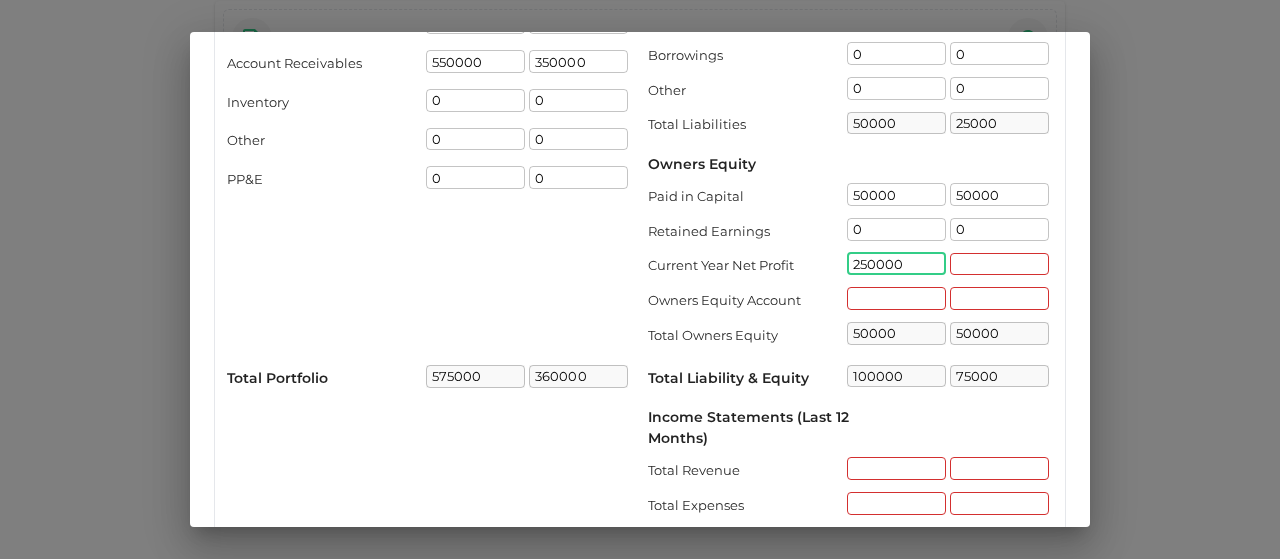 scroll, scrollTop: 84, scrollLeft: 0, axis: vertical 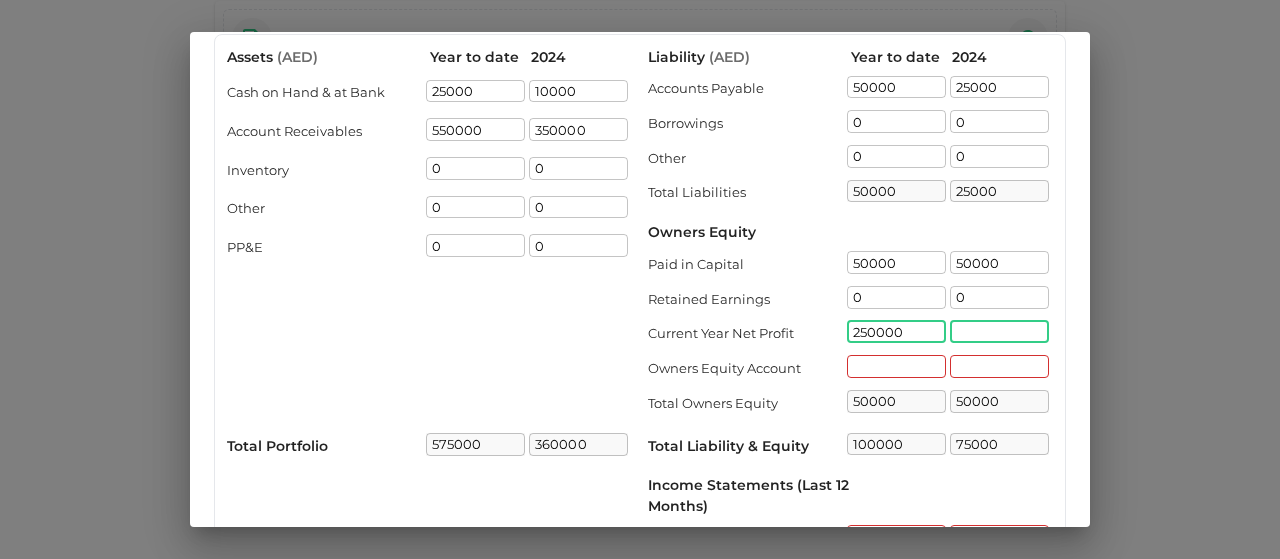 type on "250000" 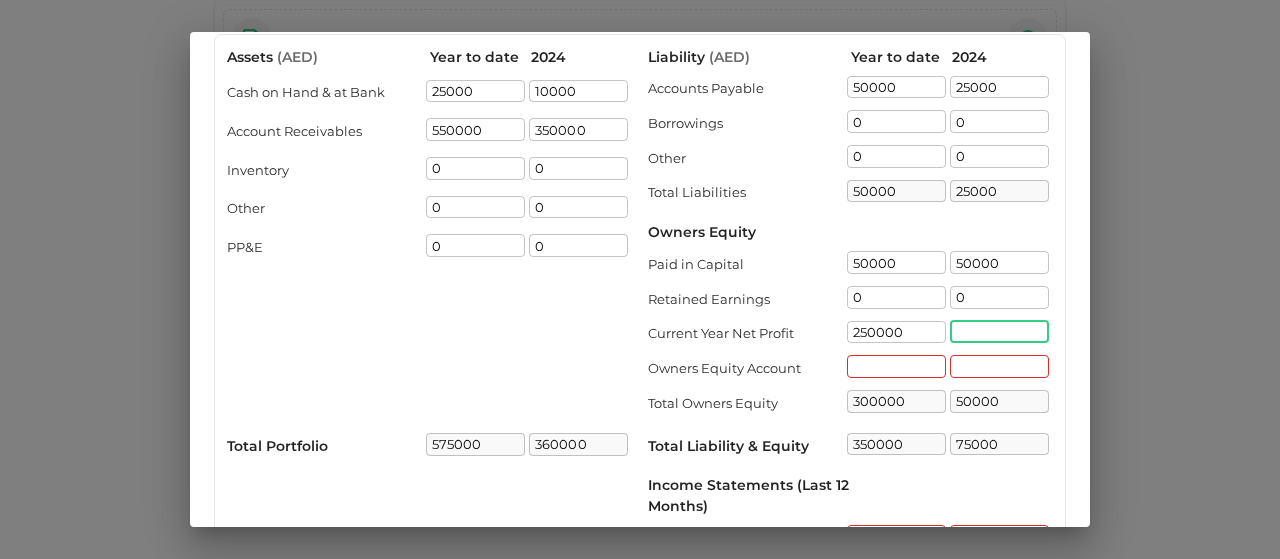 click at bounding box center [999, 332] 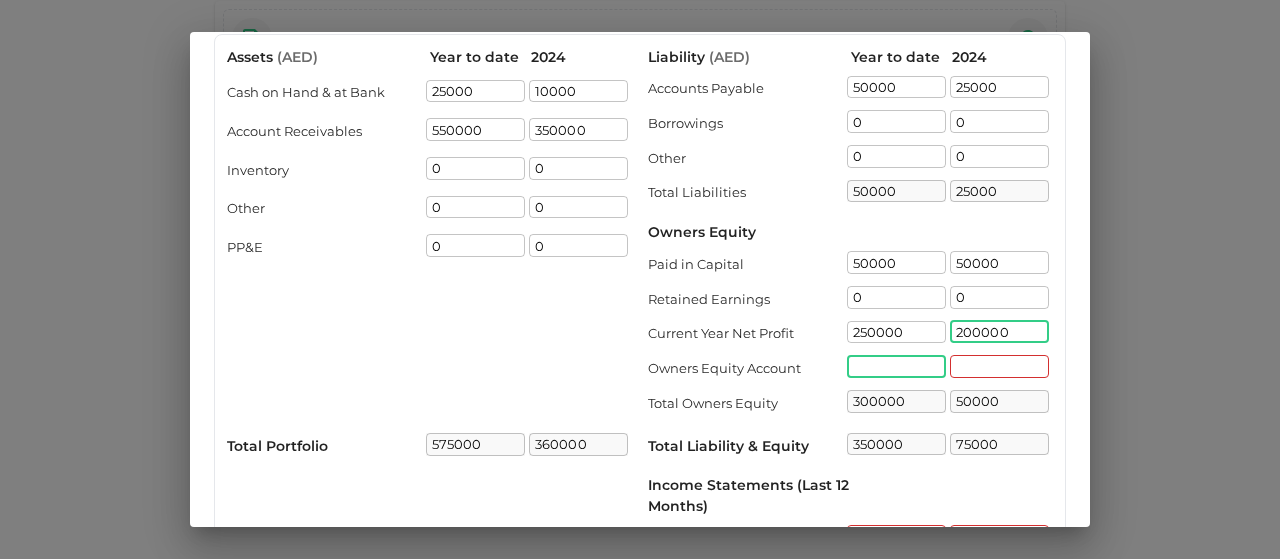 type on "200000" 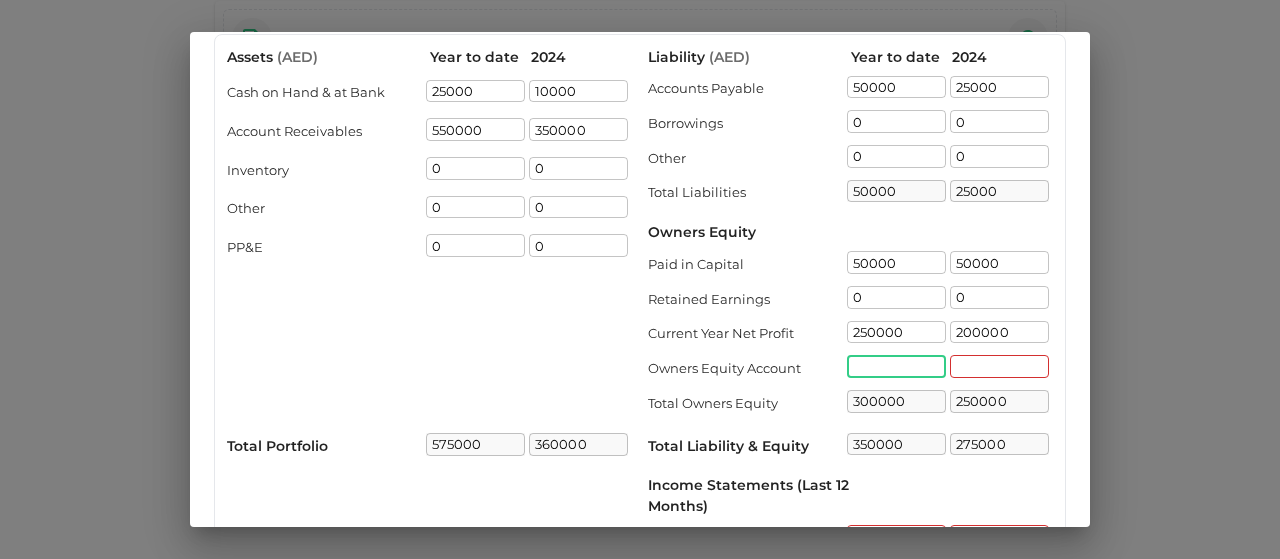 click at bounding box center [896, 366] 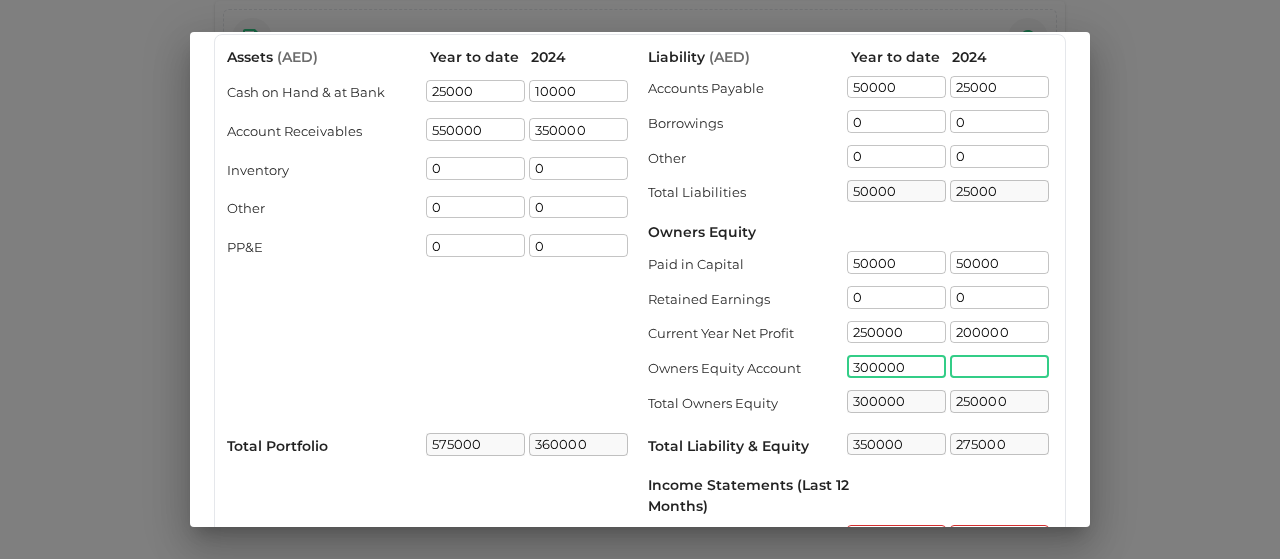 type on "300000" 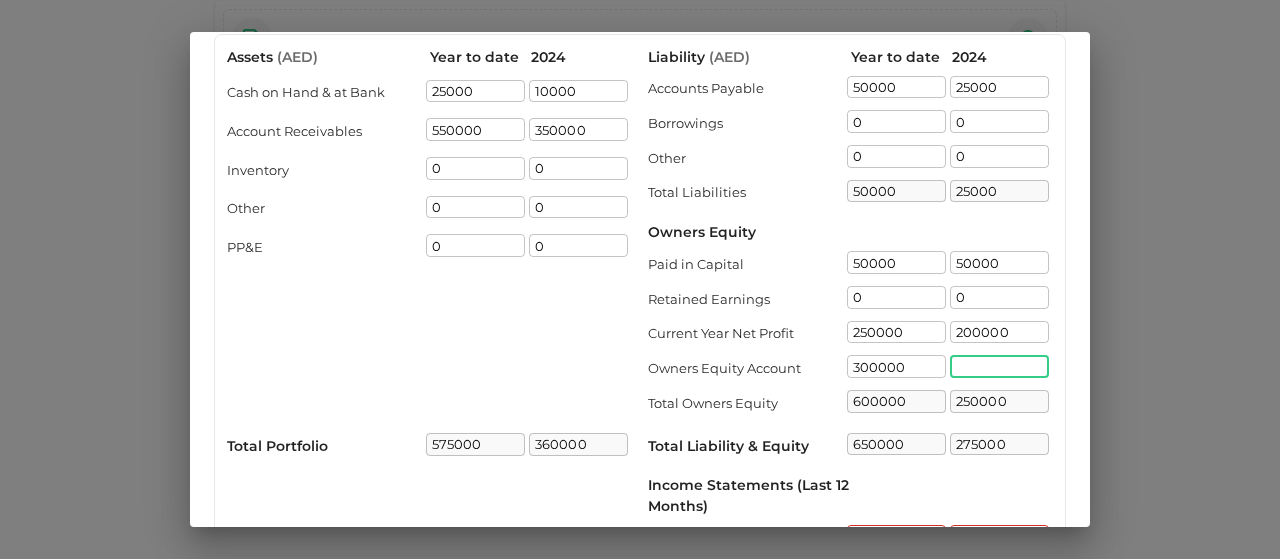click at bounding box center (999, 366) 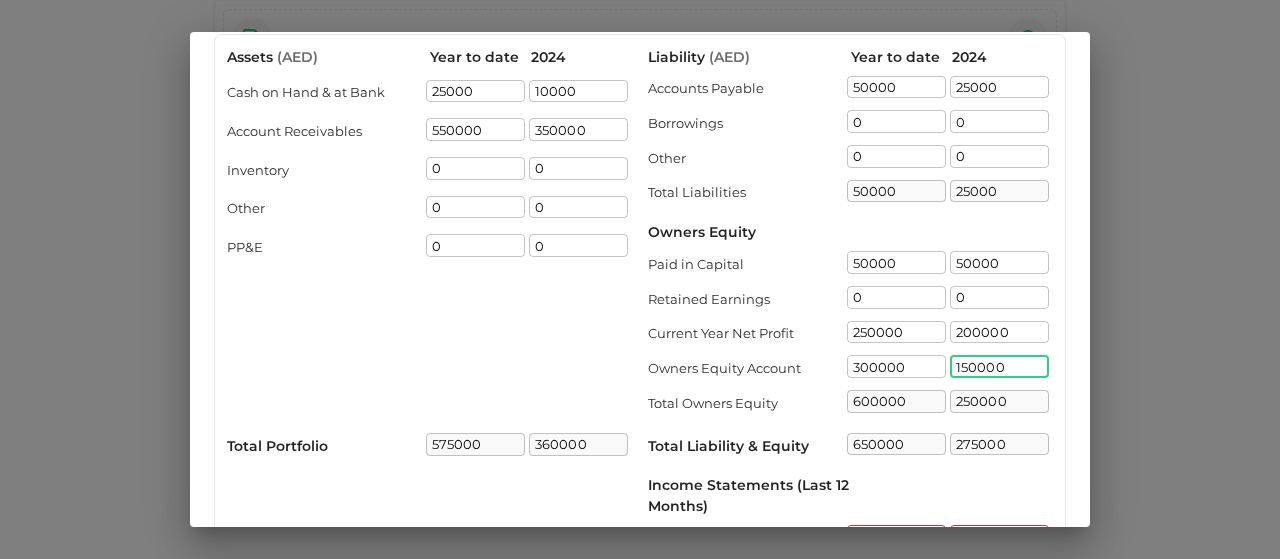 type on "150000" 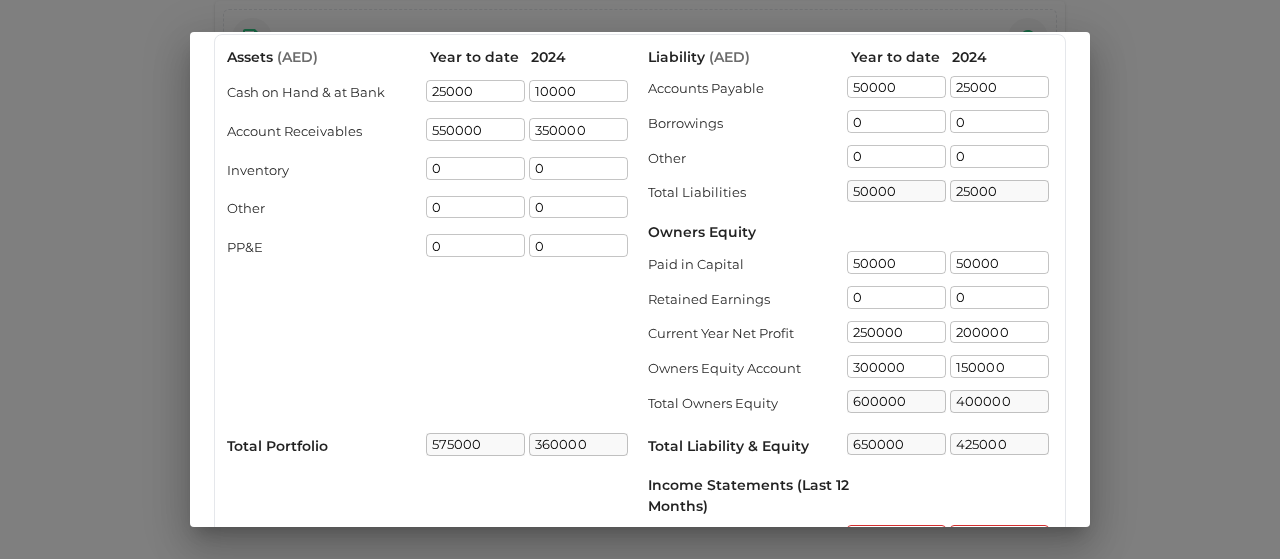 click on "Financial Statement   Short term and long term loans can be combined Assets ( AED ) Year to date 2024 Cash on Hand & at Bank   [NUMBER] ​   [NUMBER] ​ Account Receivables   [NUMBER] ​   [NUMBER] ​ Inventory   [NUMBER] ​   [NUMBER] ​ Other   [NUMBER] ​   [NUMBER] ​ PP&E   [NUMBER] ​   [NUMBER] ​ Total Portfolio   [NUMBER] ​   [NUMBER] ​ Liability ( AED ) Year to date 2024 Accounts Payable   [NUMBER] ​   [NUMBER] ​ Borrowings   [NUMBER] ​   [NUMBER] ​ Other   [NUMBER] ​   [NUMBER] ​ Total Liabilities   [NUMBER] ​   [NUMBER] ​ Owners Equity Paid in Capital   [NUMBER] ​   [NUMBER] ​ Retained Earnings   [NUMBER] ​   [NUMBER] ​ Current Year Net Profit   [NUMBER] ​   [NUMBER] ​ Owners Equity Account   [NUMBER] ​   [NUMBER] ​ Total Owners Equity   [NUMBER] ​   [NUMBER] ​ Total Liability & Equity   [NUMBER] ​   [NUMBER] ​ Income Statements (Last 12 Months) Total Revenue   ​   ​ Total Expenses   ​   ​ Net Profit   ​   ​ Close Submit Download the Excel template sheet." at bounding box center [640, 279] 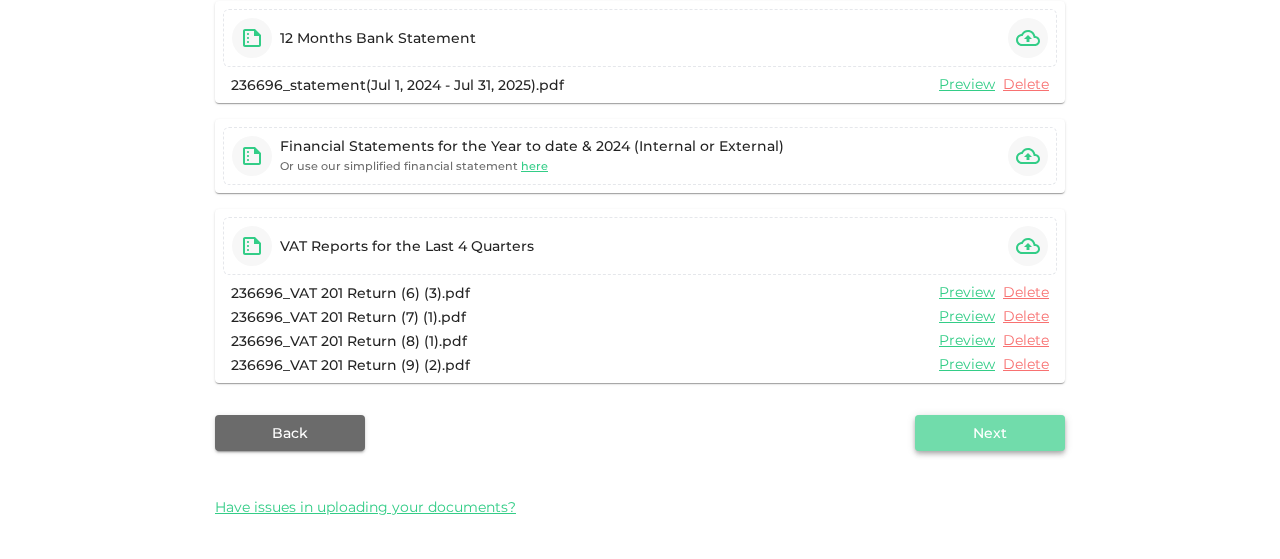 click on "Next" at bounding box center (990, 433) 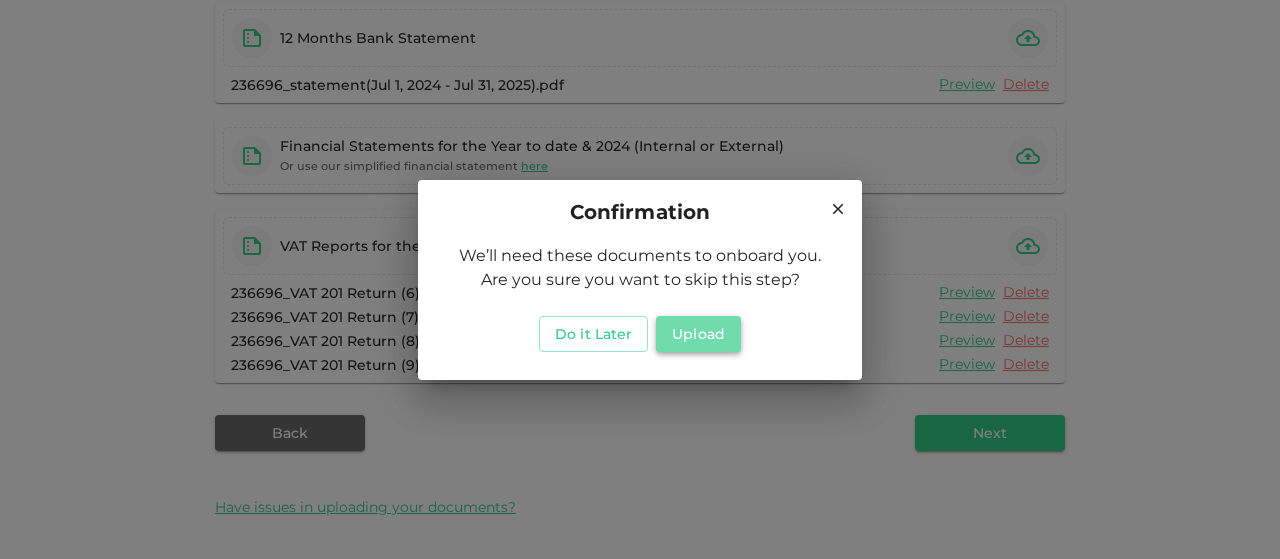 click on "Upload" at bounding box center (698, 334) 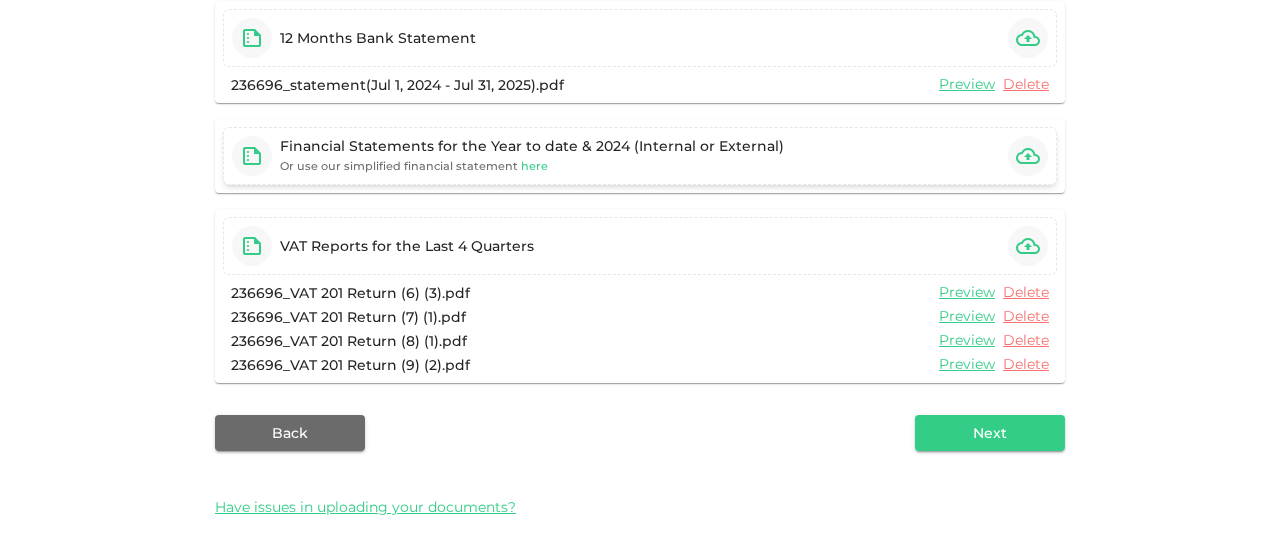 click on "here" at bounding box center [534, 166] 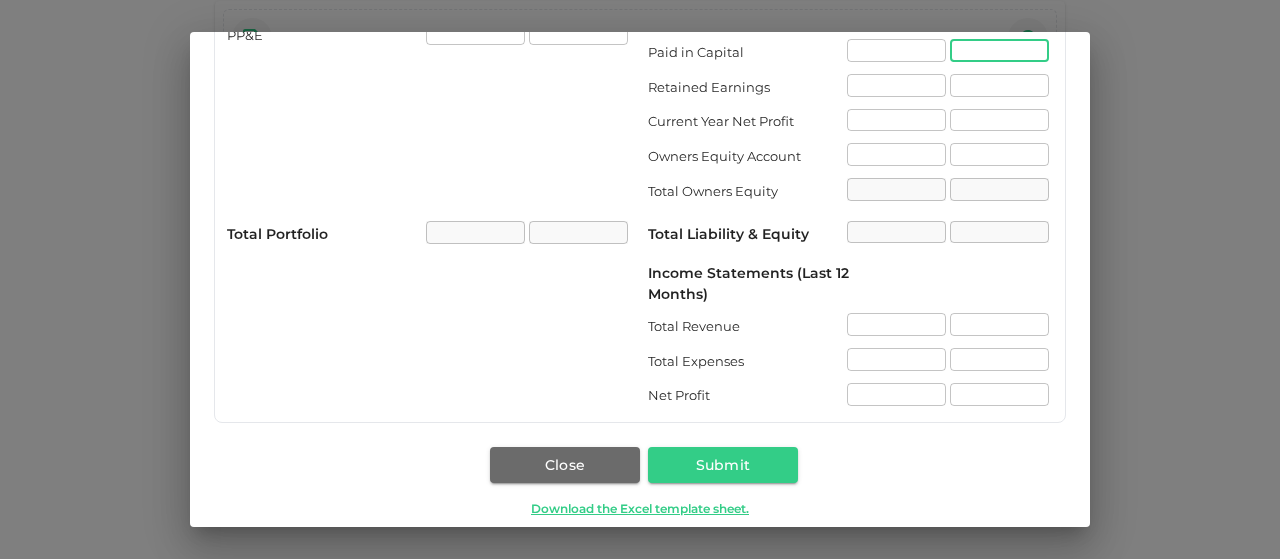 scroll, scrollTop: 314, scrollLeft: 0, axis: vertical 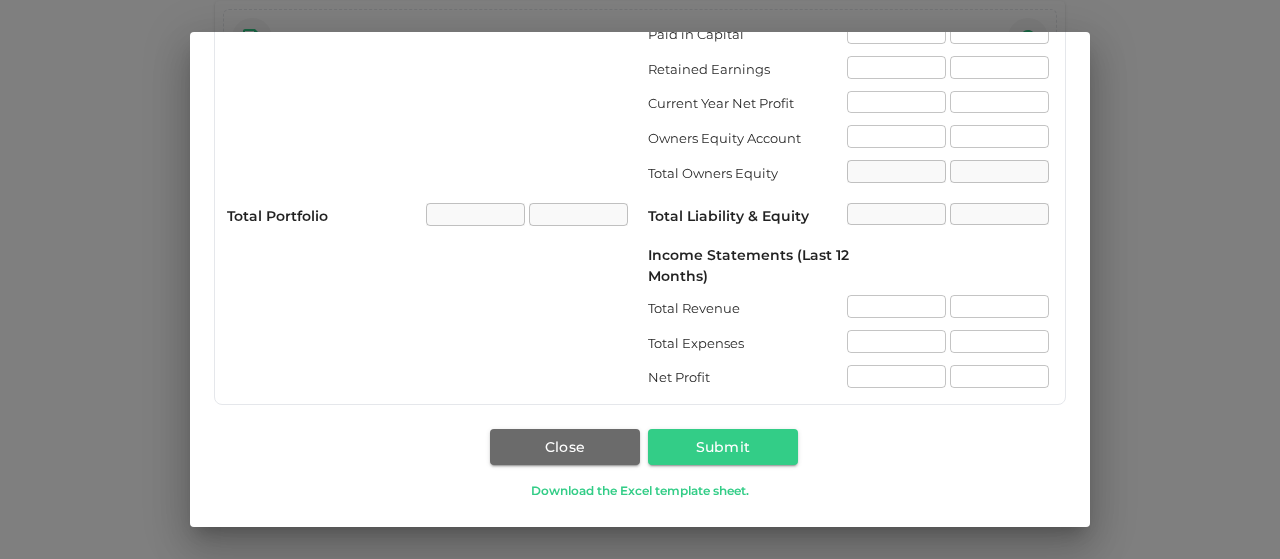 click on "Download the Excel template sheet." at bounding box center [640, 490] 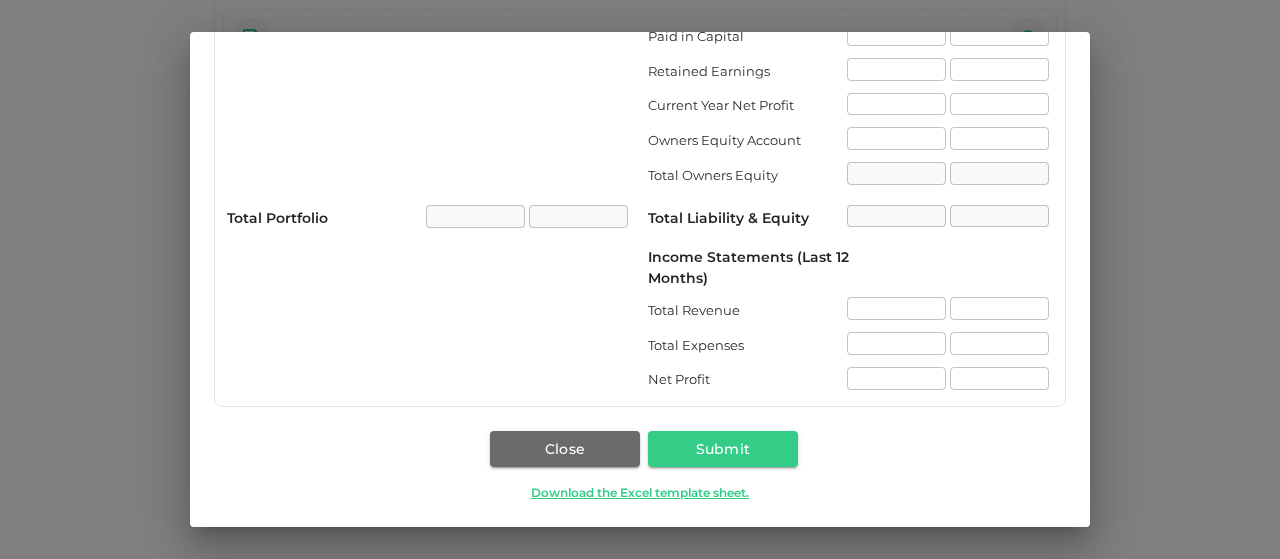 scroll, scrollTop: 314, scrollLeft: 0, axis: vertical 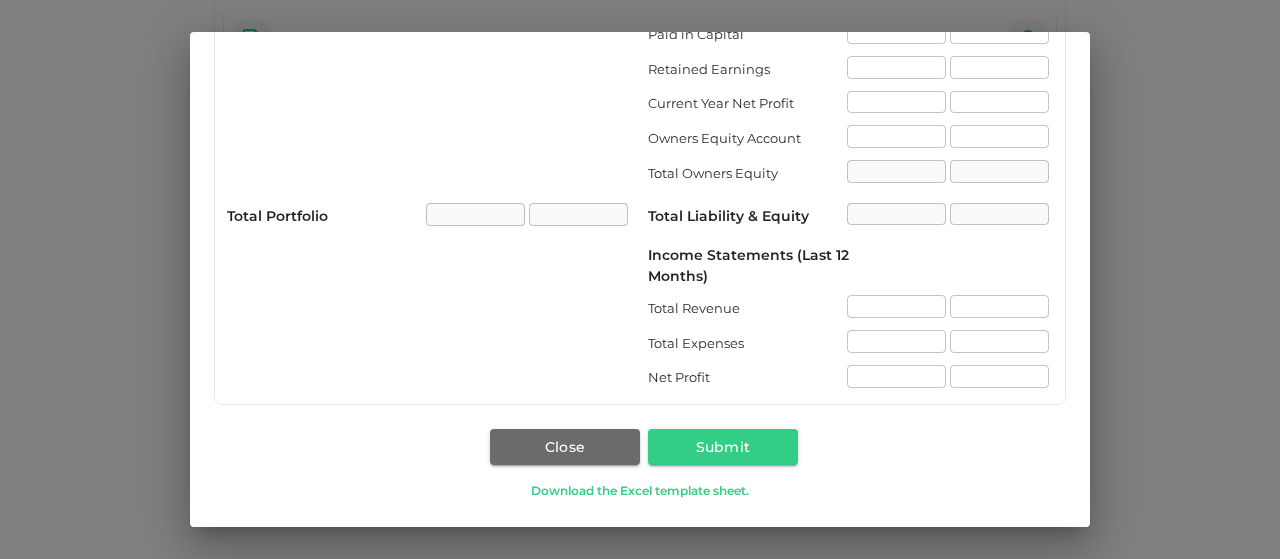 click on "Download the Excel template sheet." at bounding box center (640, 490) 